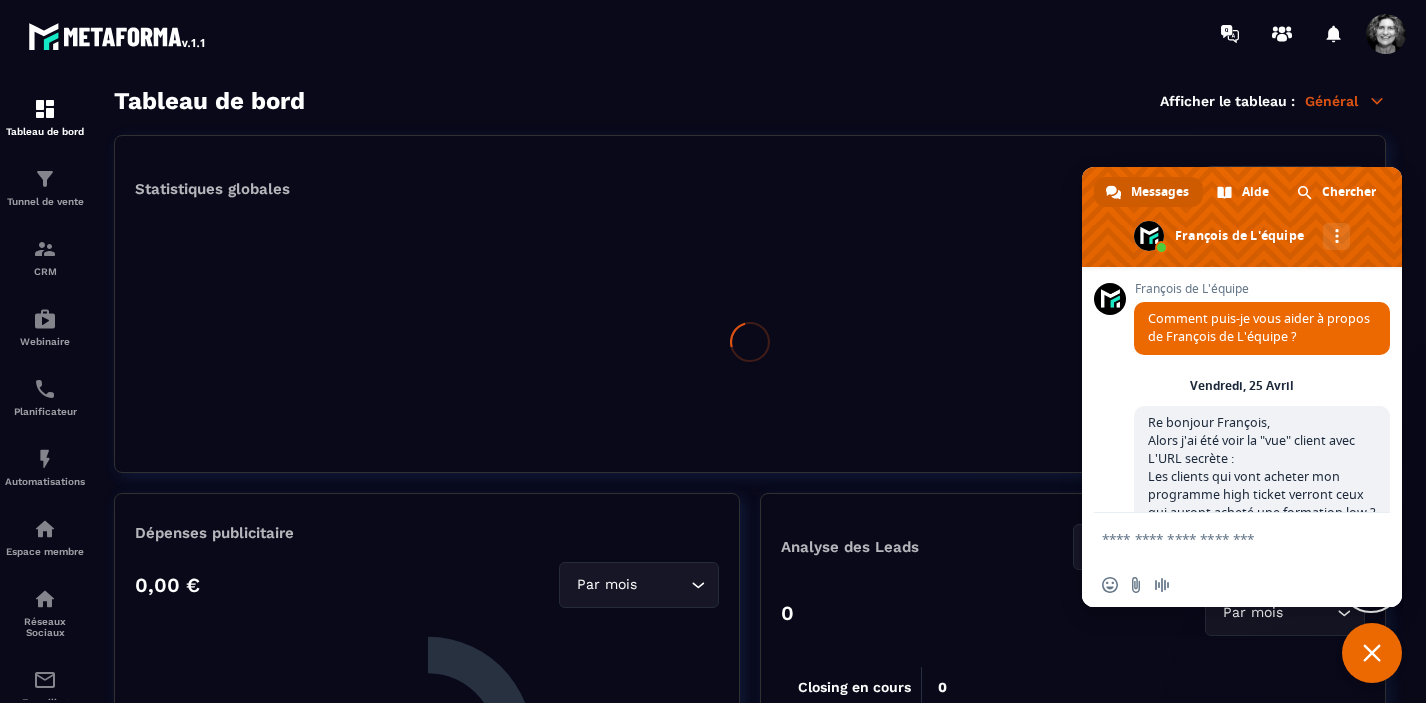 scroll, scrollTop: 0, scrollLeft: 0, axis: both 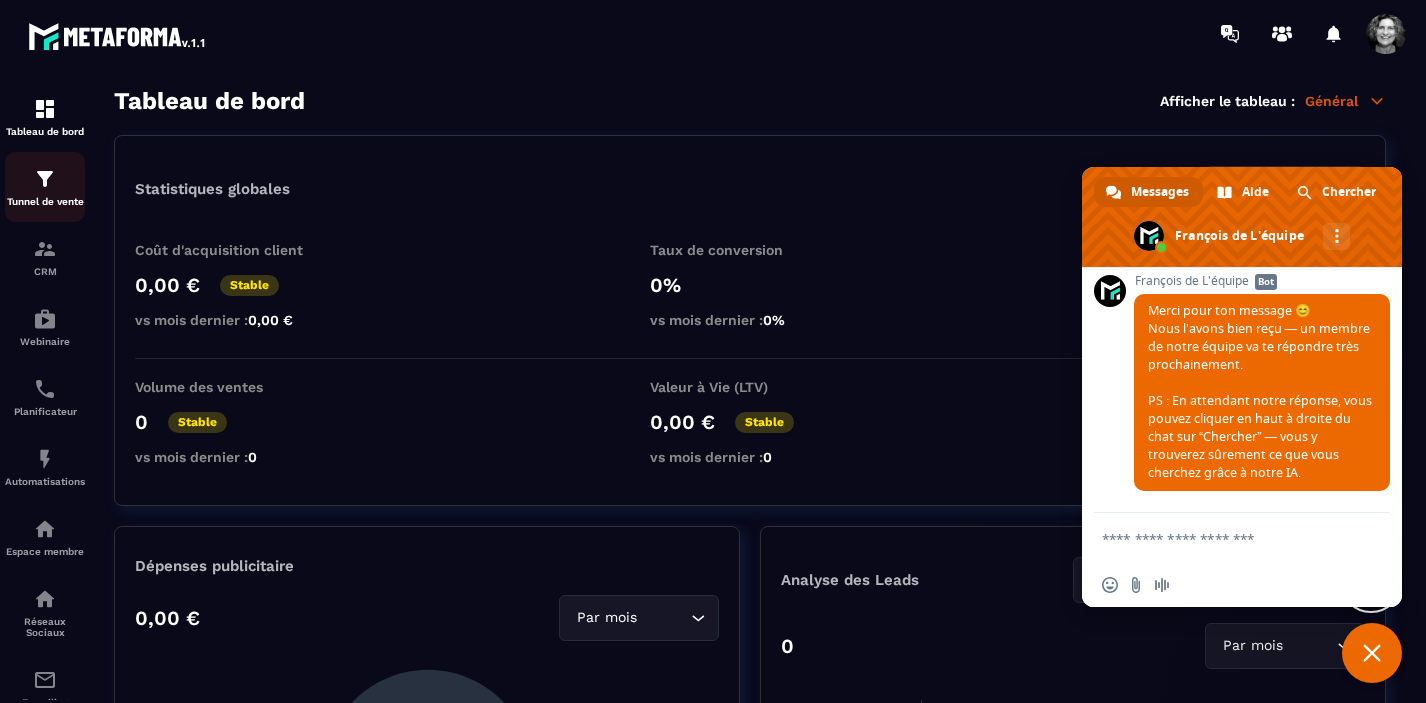 click on "Tunnel de vente" at bounding box center (45, 187) 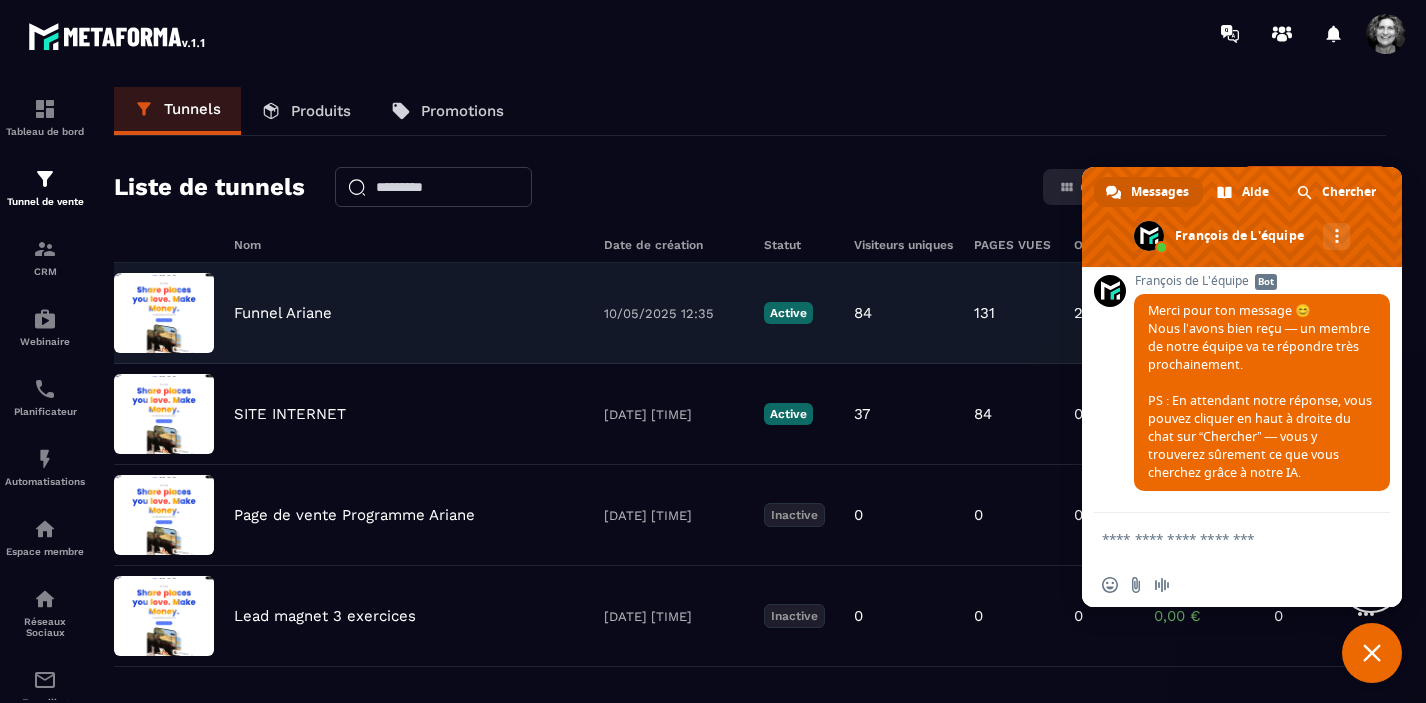 click on "Funnel Ariane [DATE] [TIME] Active 84 131 2 0,00 € 0" 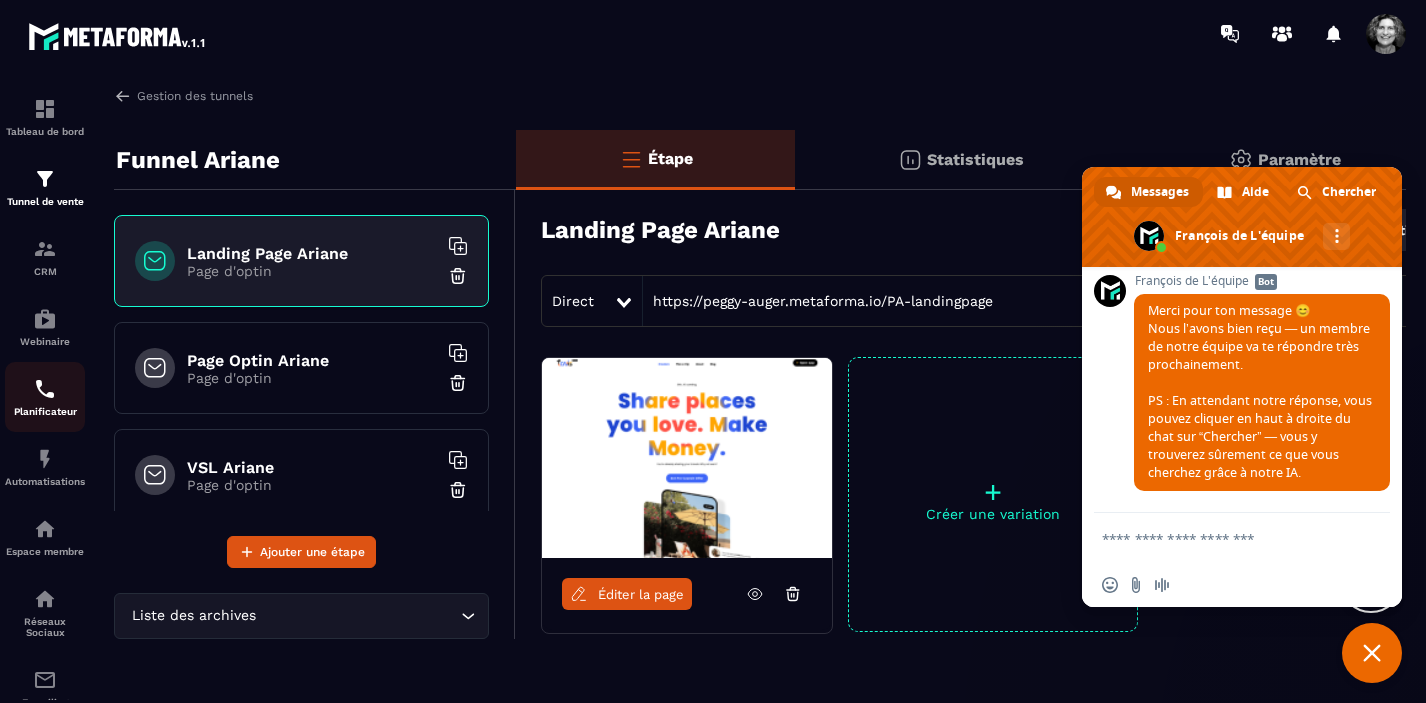 click at bounding box center [45, 389] 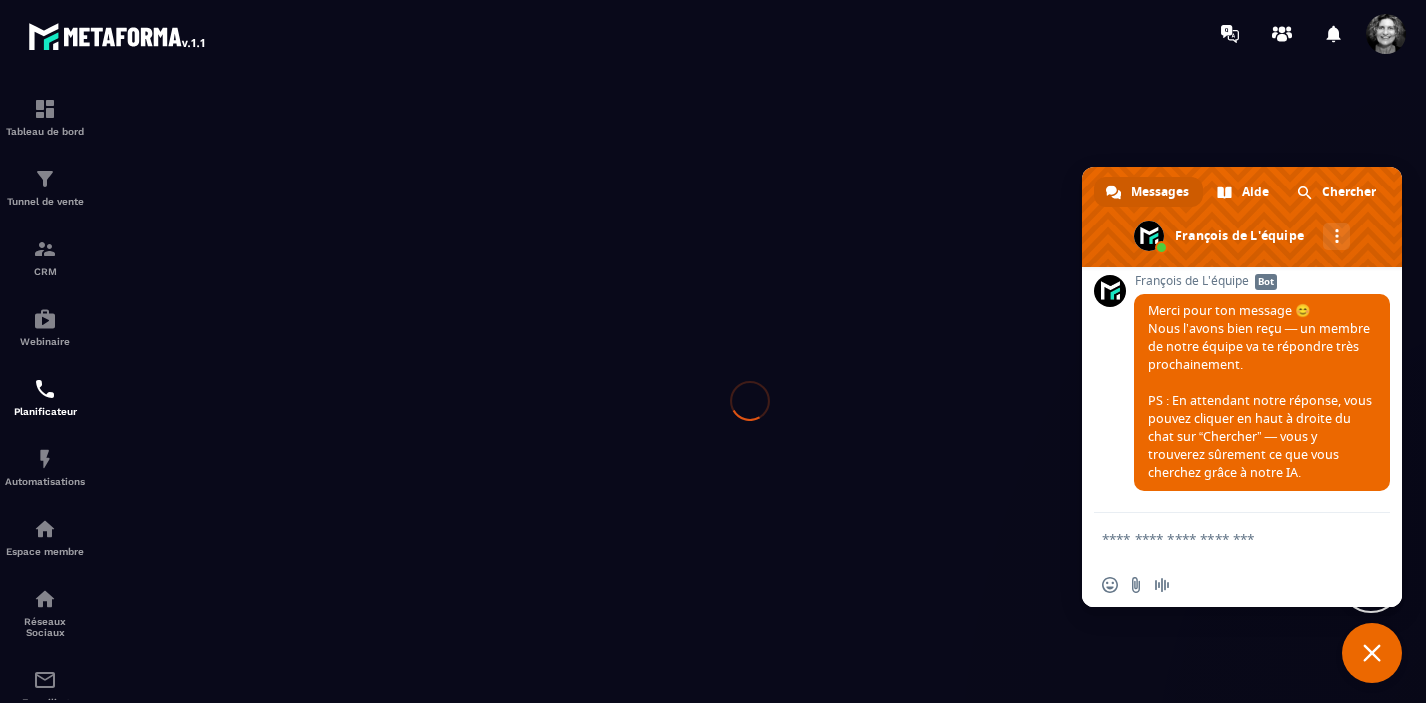 scroll, scrollTop: 0, scrollLeft: 0, axis: both 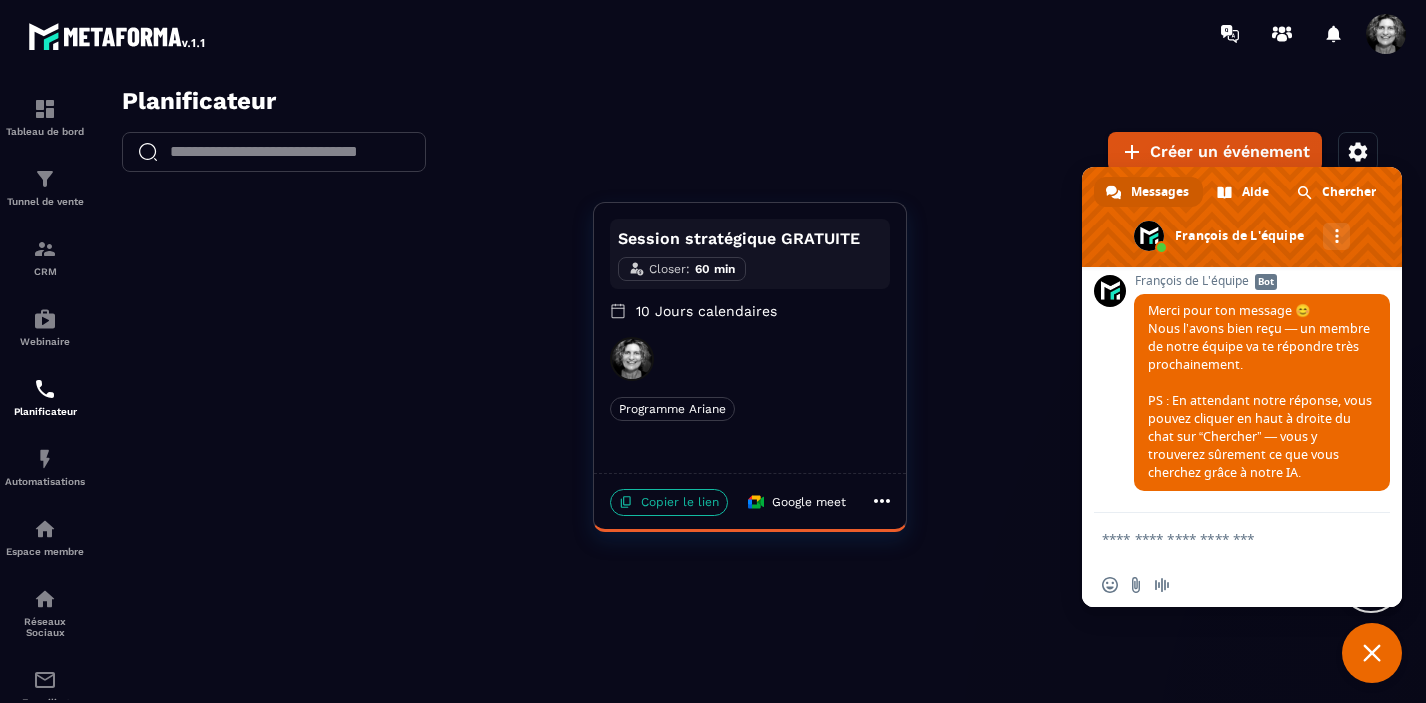 click on "Copier le lien" at bounding box center (669, 502) 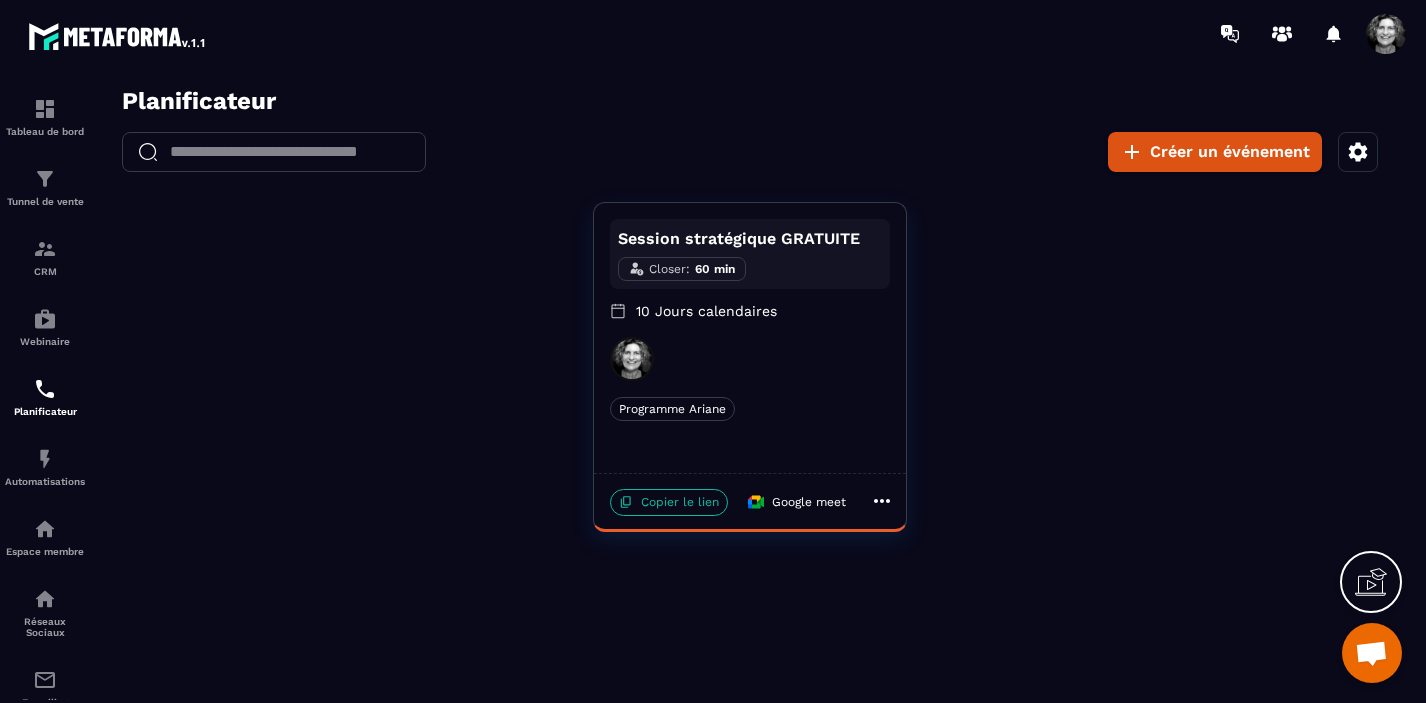 click on "Copier le lien" at bounding box center (669, 502) 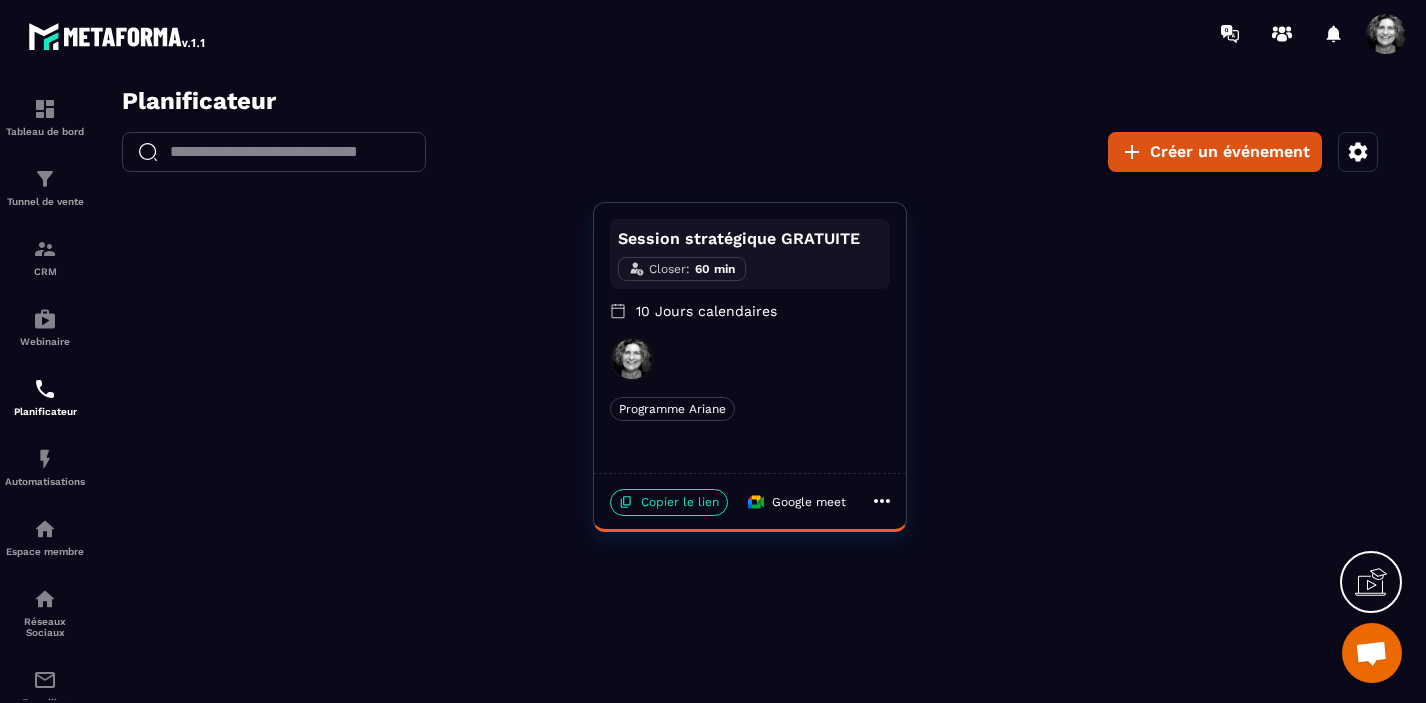 click 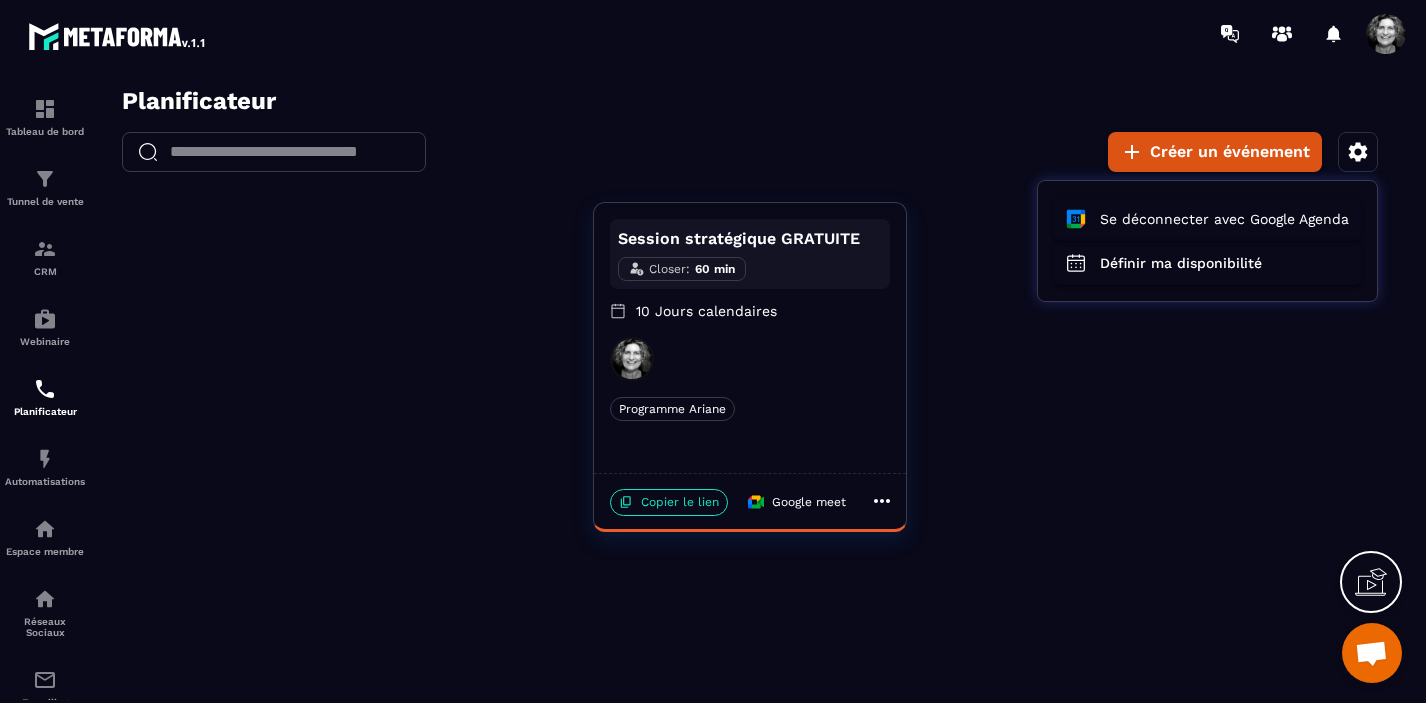 click at bounding box center (750, 401) 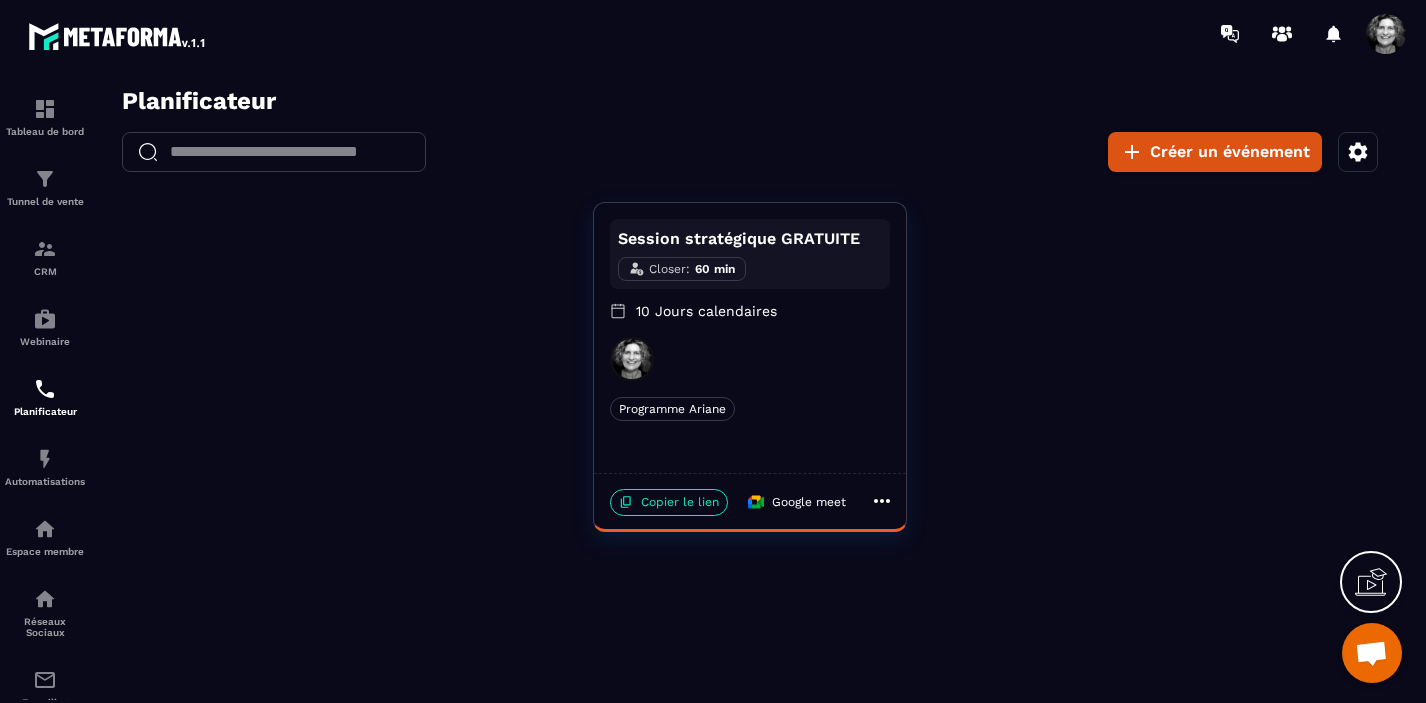 click 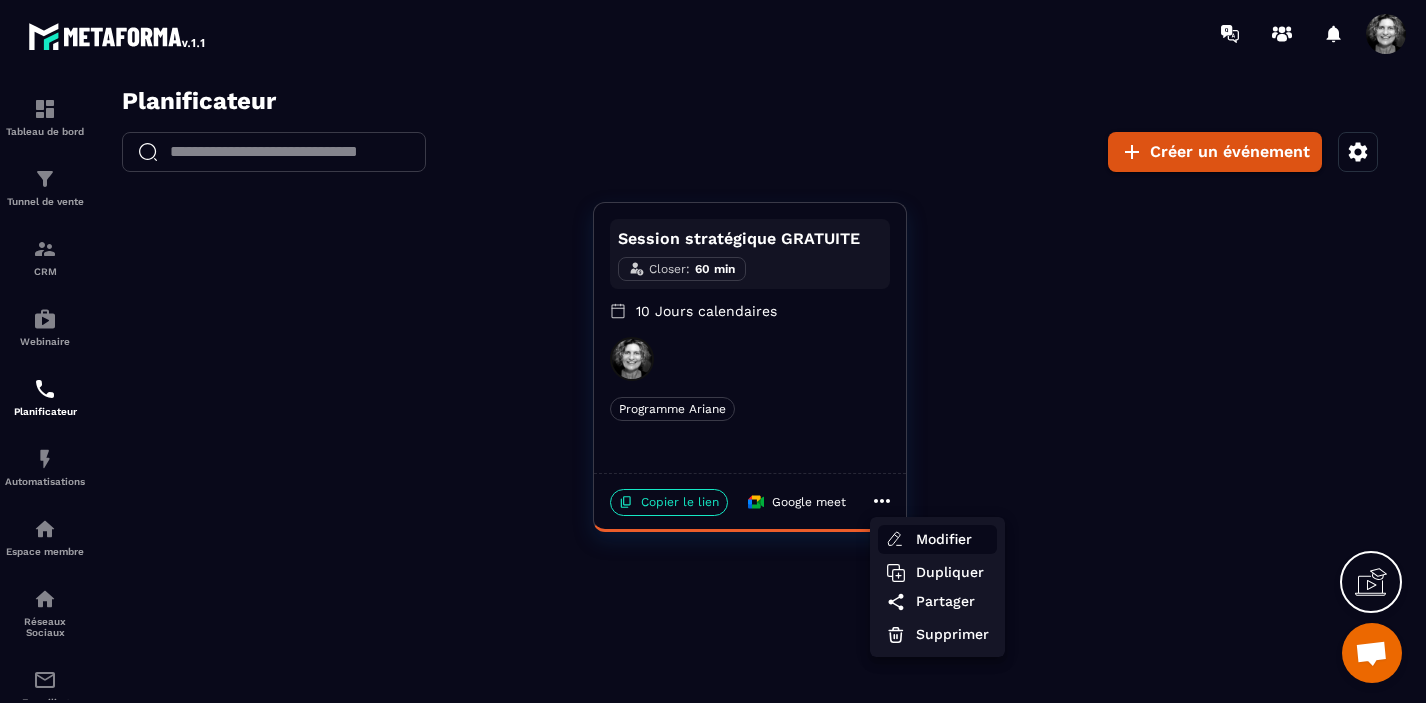 click on "Modifier" at bounding box center (952, 539) 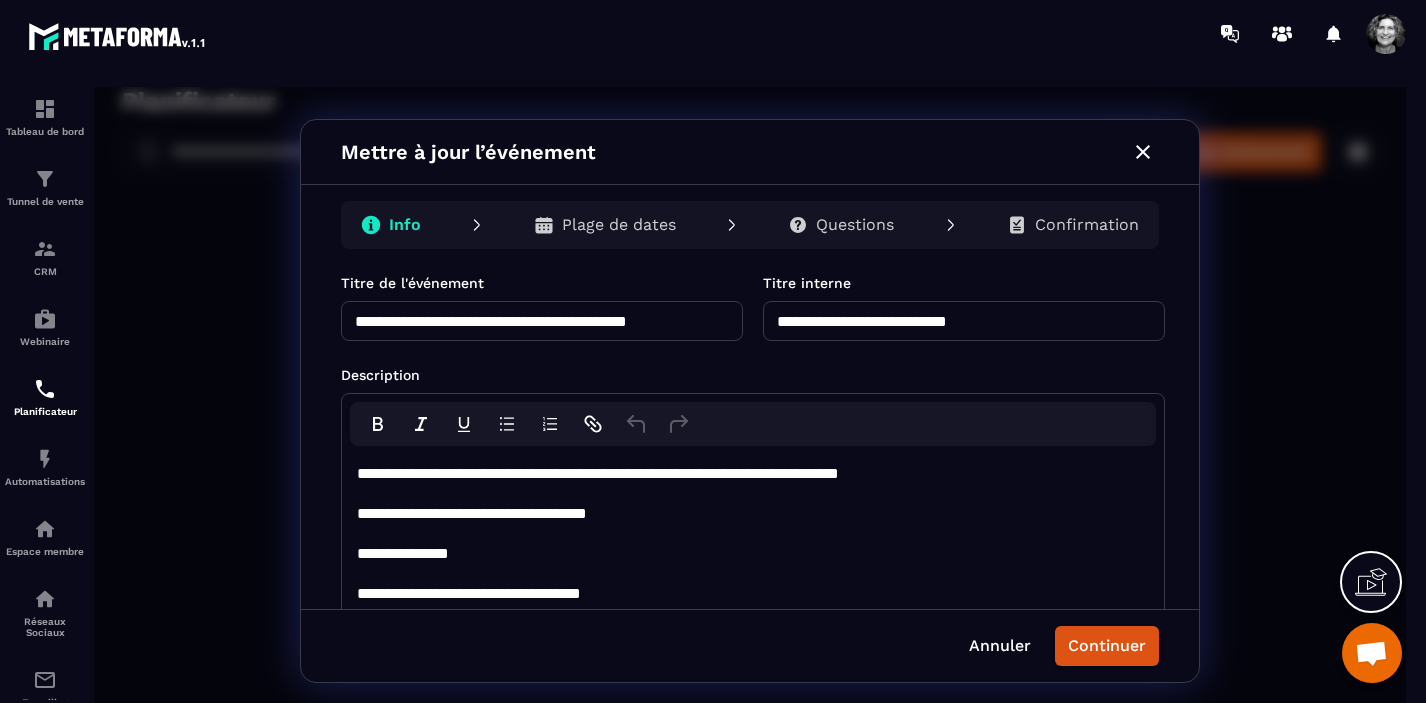 scroll, scrollTop: 5, scrollLeft: 0, axis: vertical 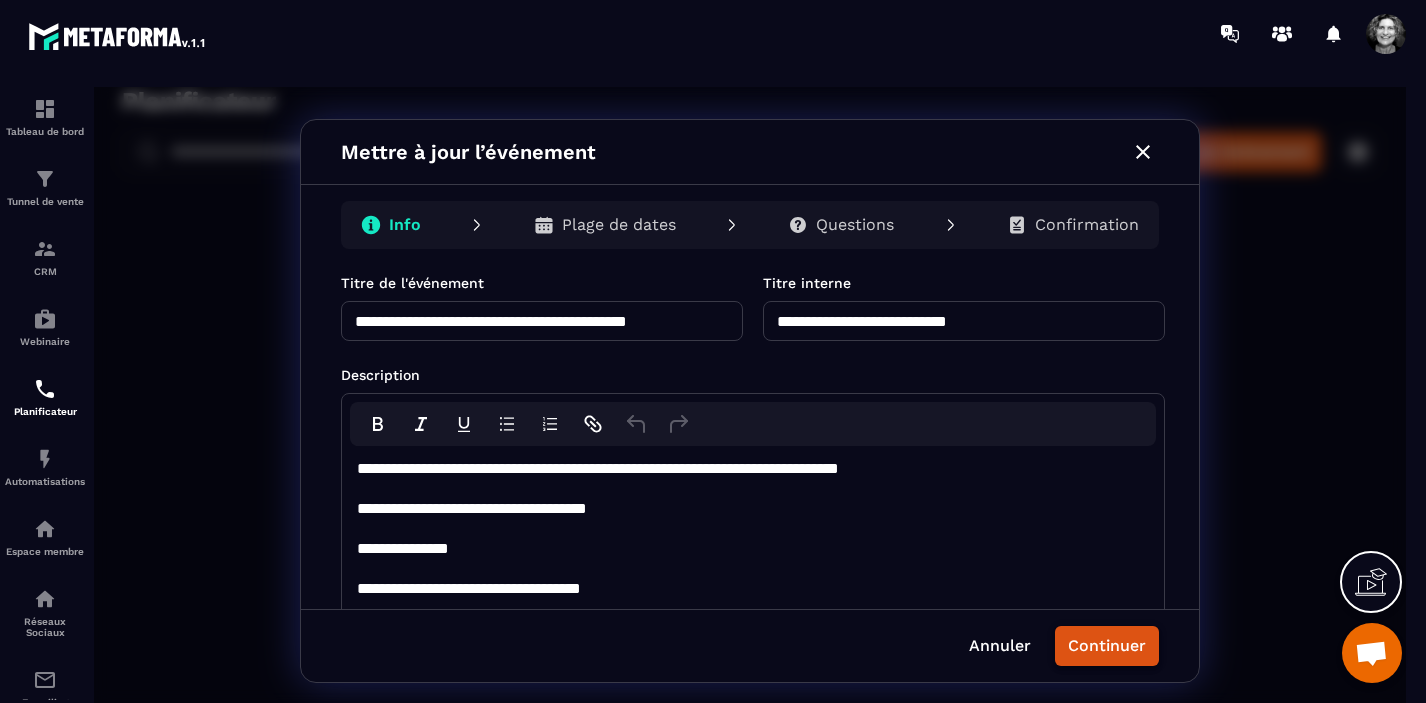 click on "Continuer" at bounding box center [1107, 646] 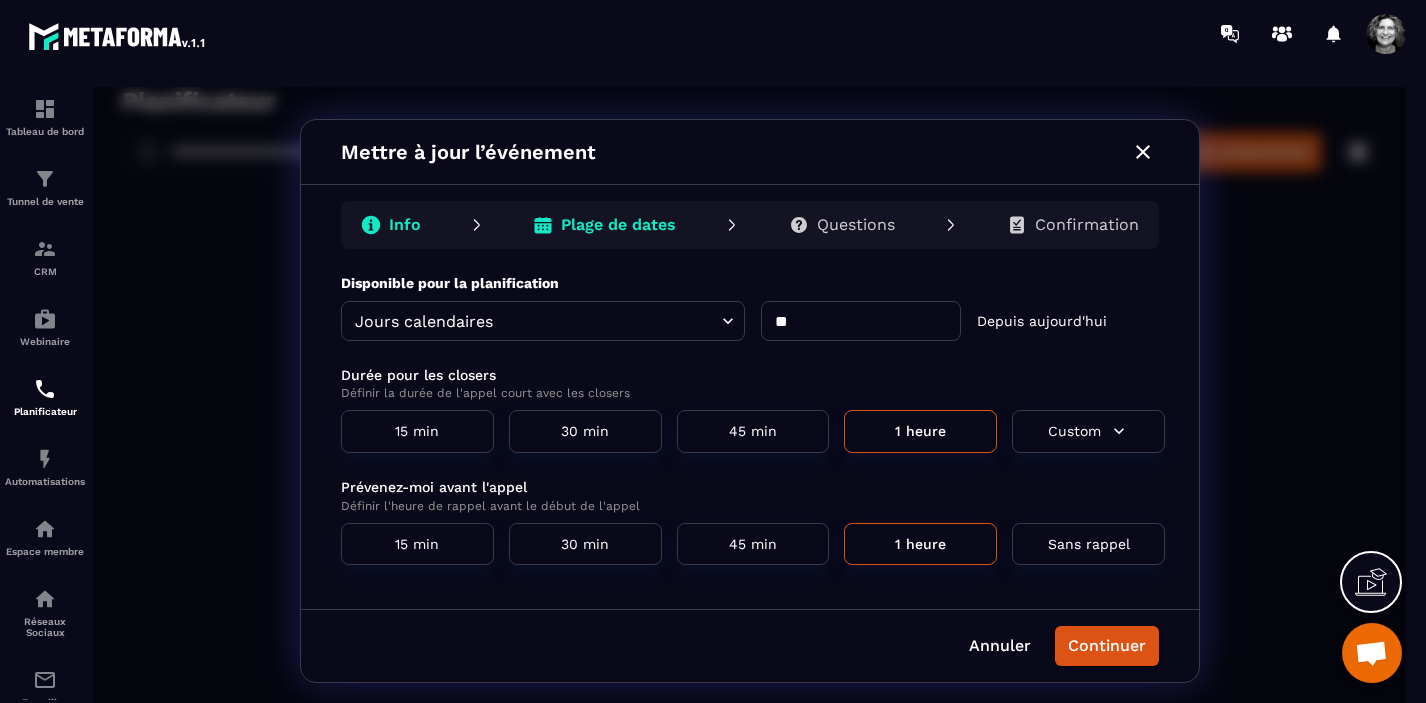scroll, scrollTop: 4, scrollLeft: 0, axis: vertical 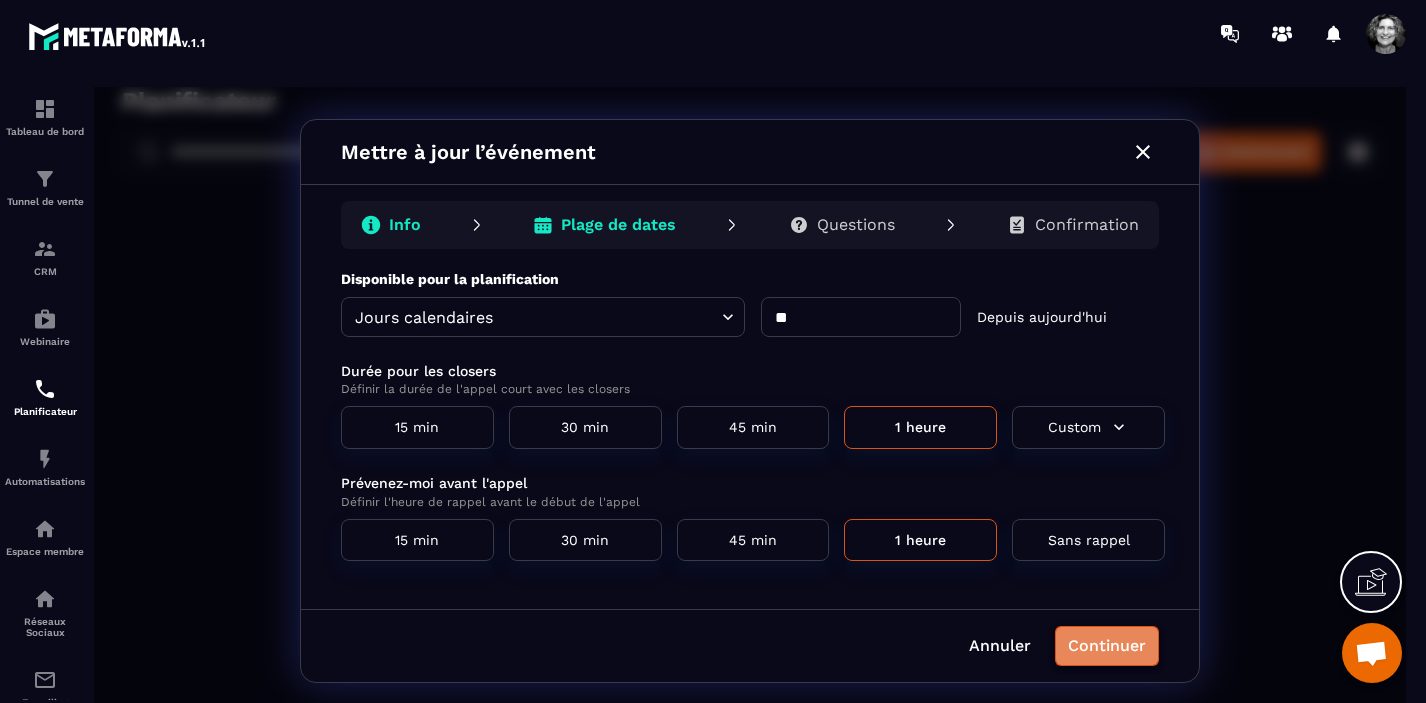 click on "Continuer" at bounding box center (1107, 646) 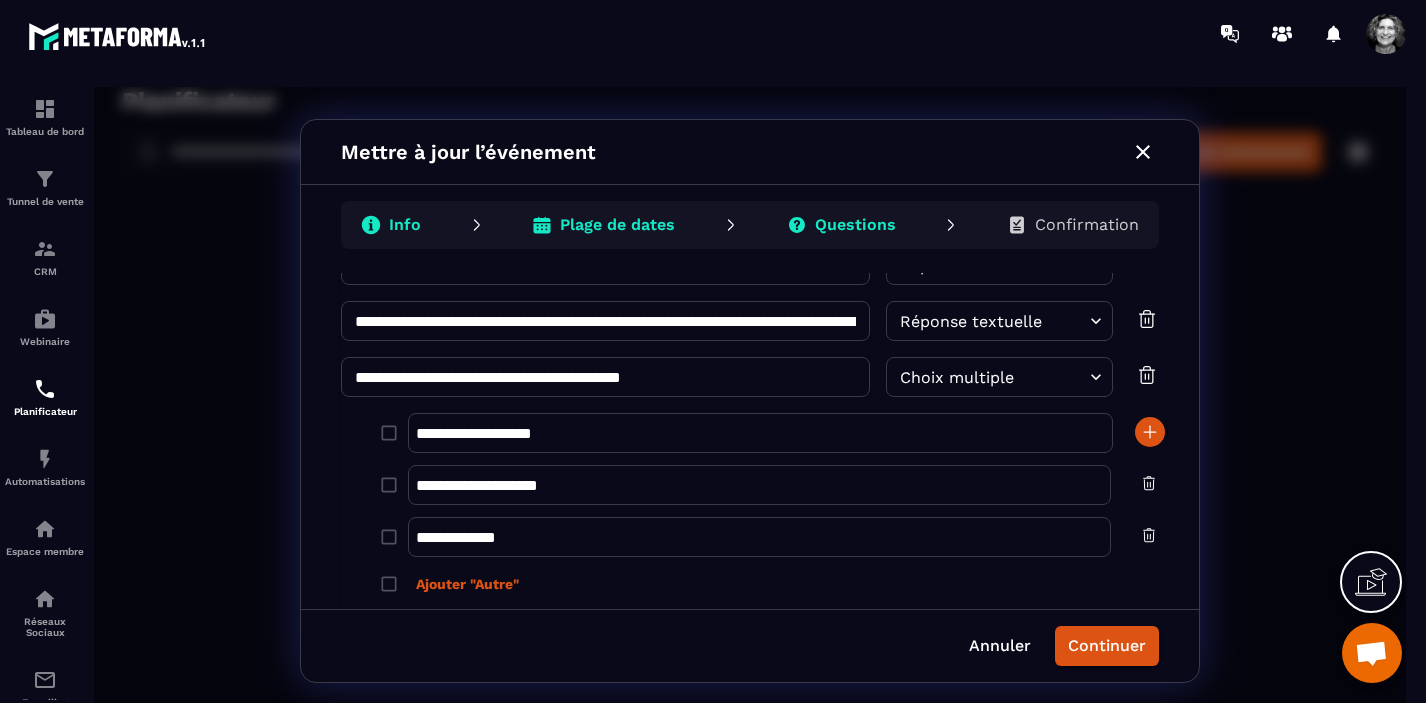 scroll, scrollTop: 0, scrollLeft: 0, axis: both 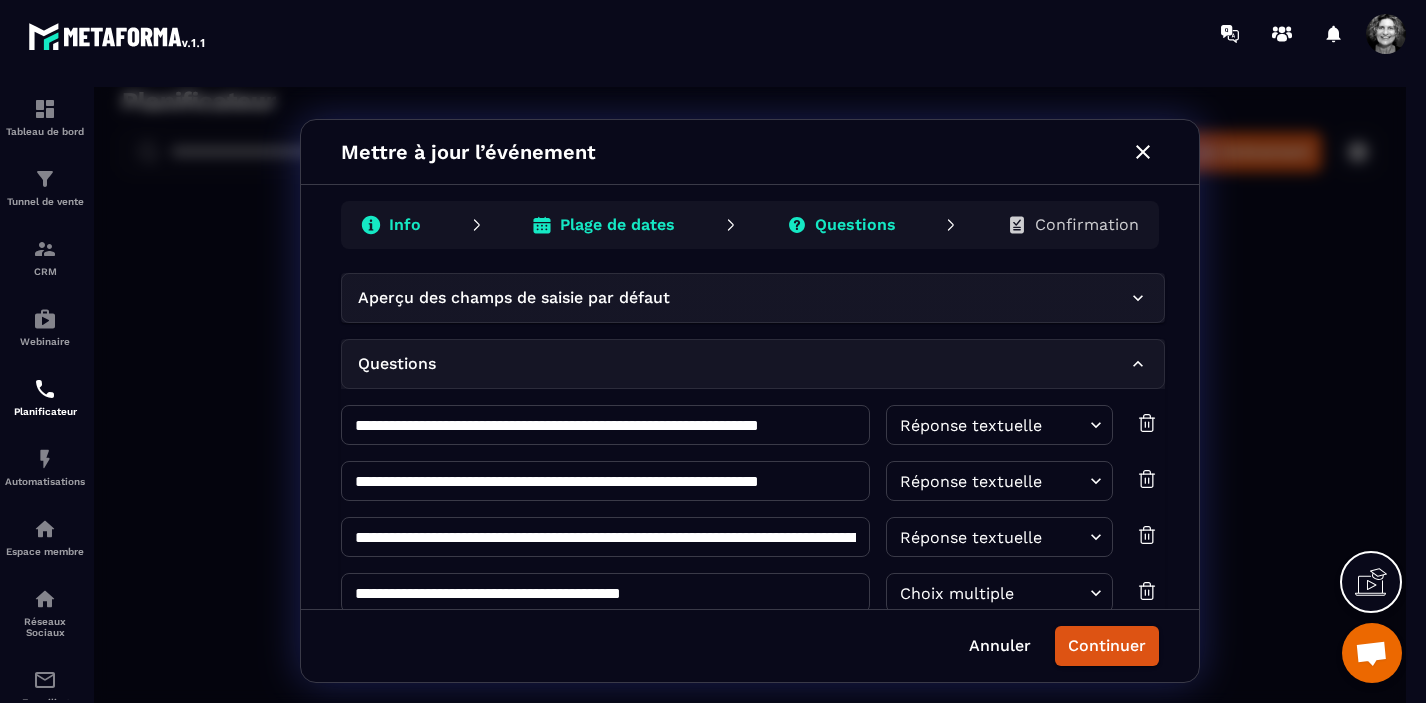 click on "Info" at bounding box center (405, 225) 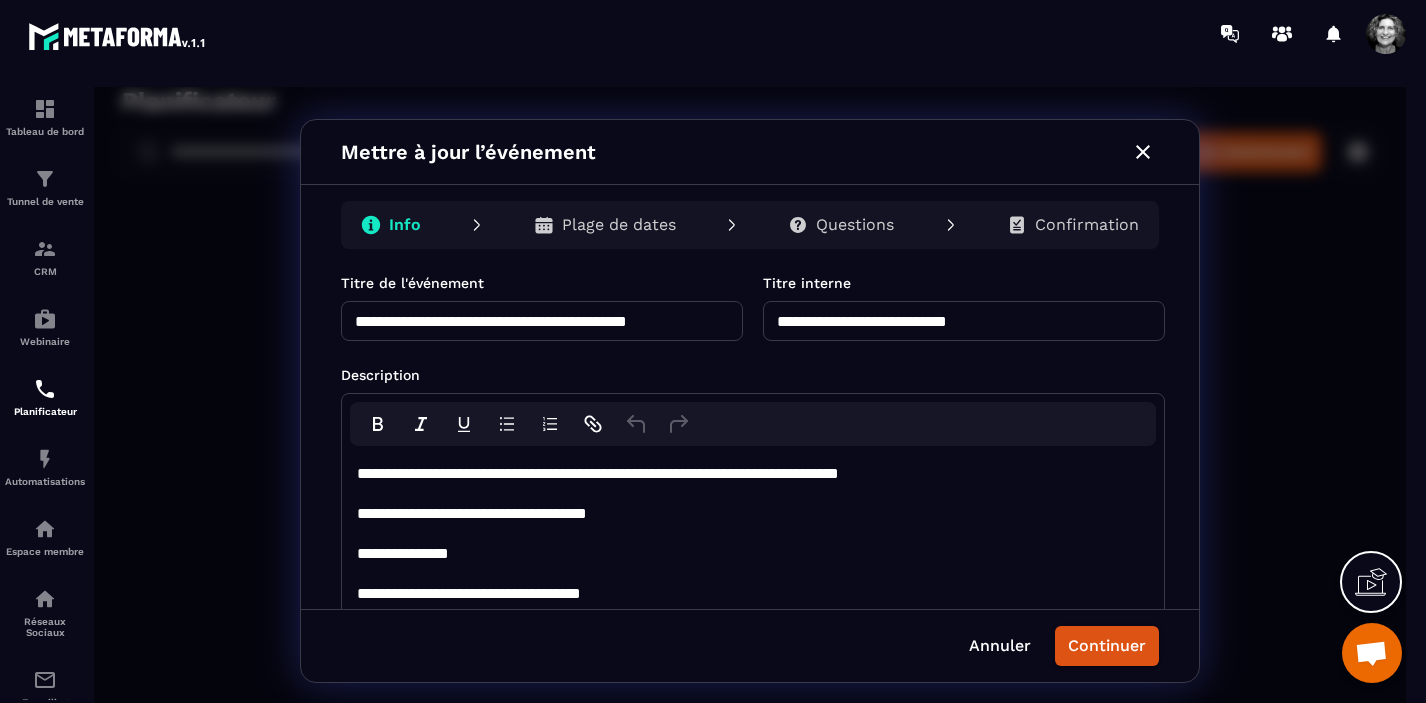 scroll, scrollTop: 5, scrollLeft: 0, axis: vertical 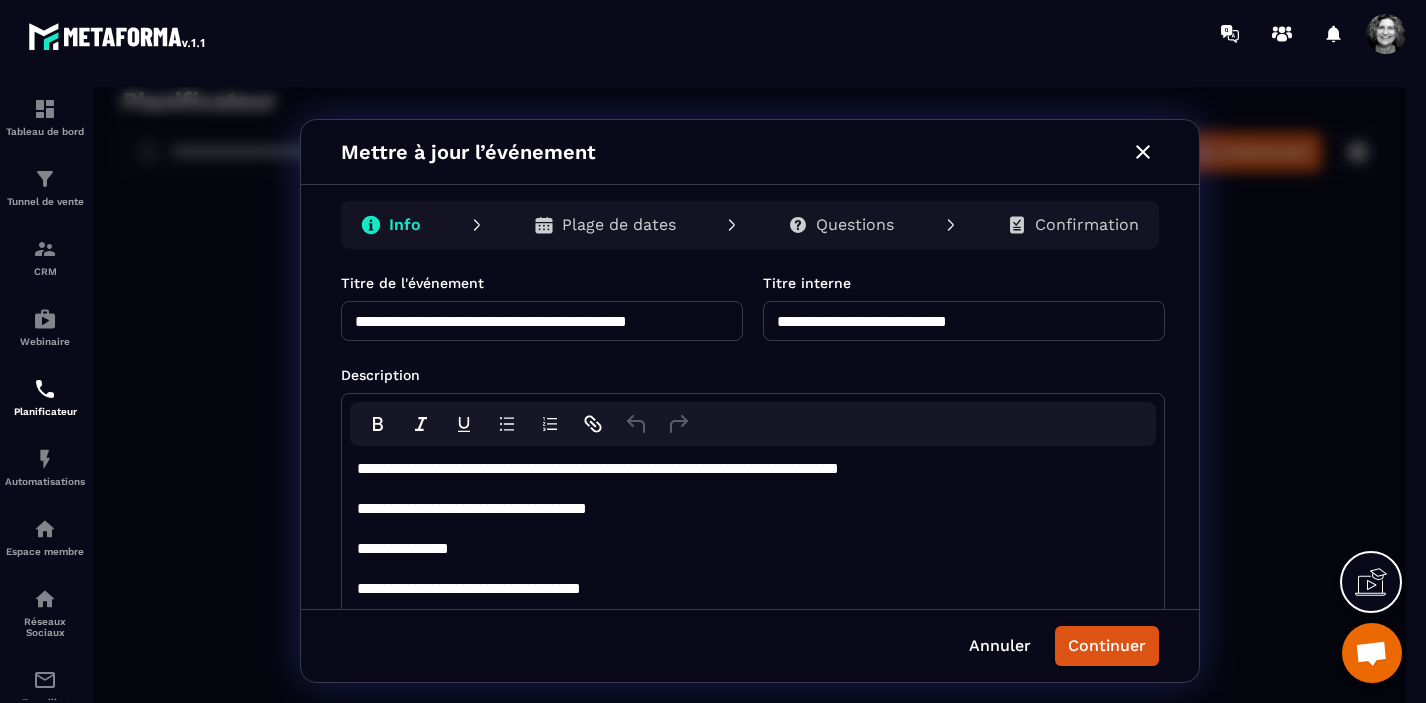click on "Confirmation" at bounding box center [1087, 225] 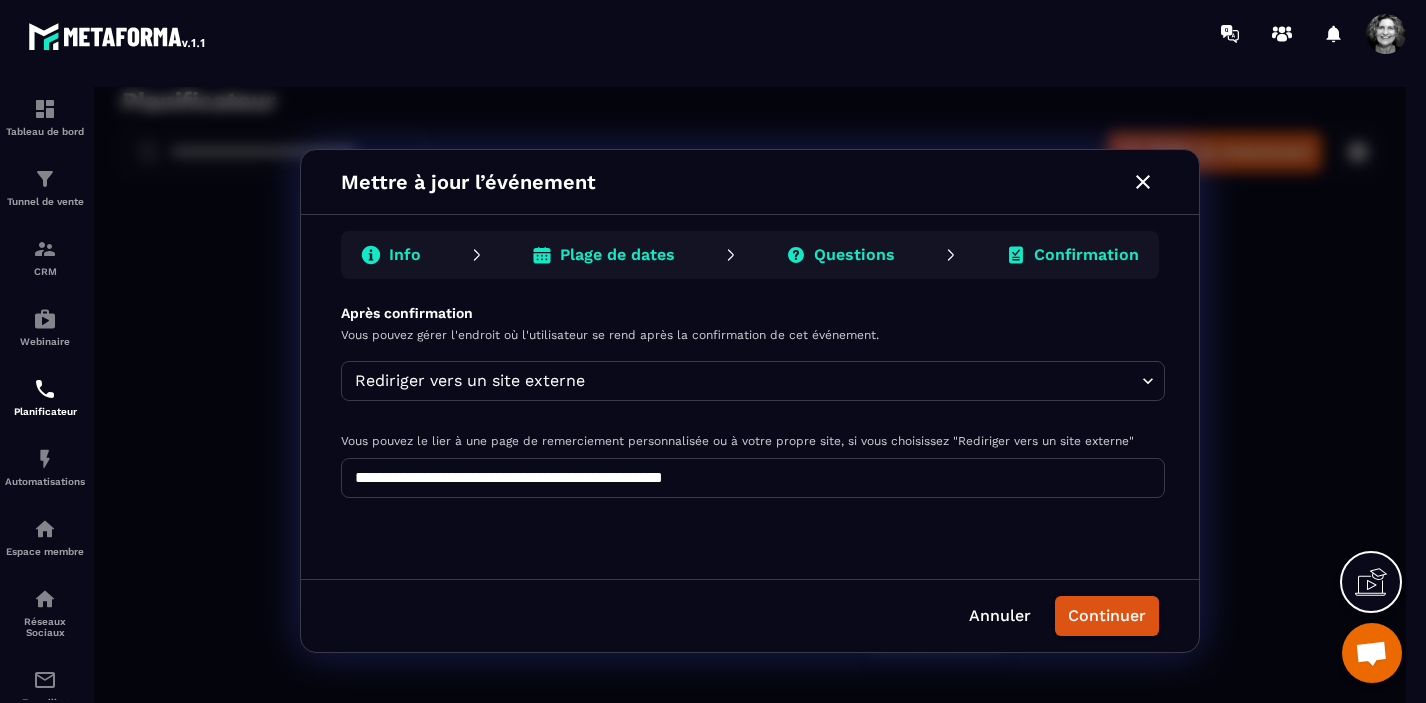 click on "**********" at bounding box center (750, 401) 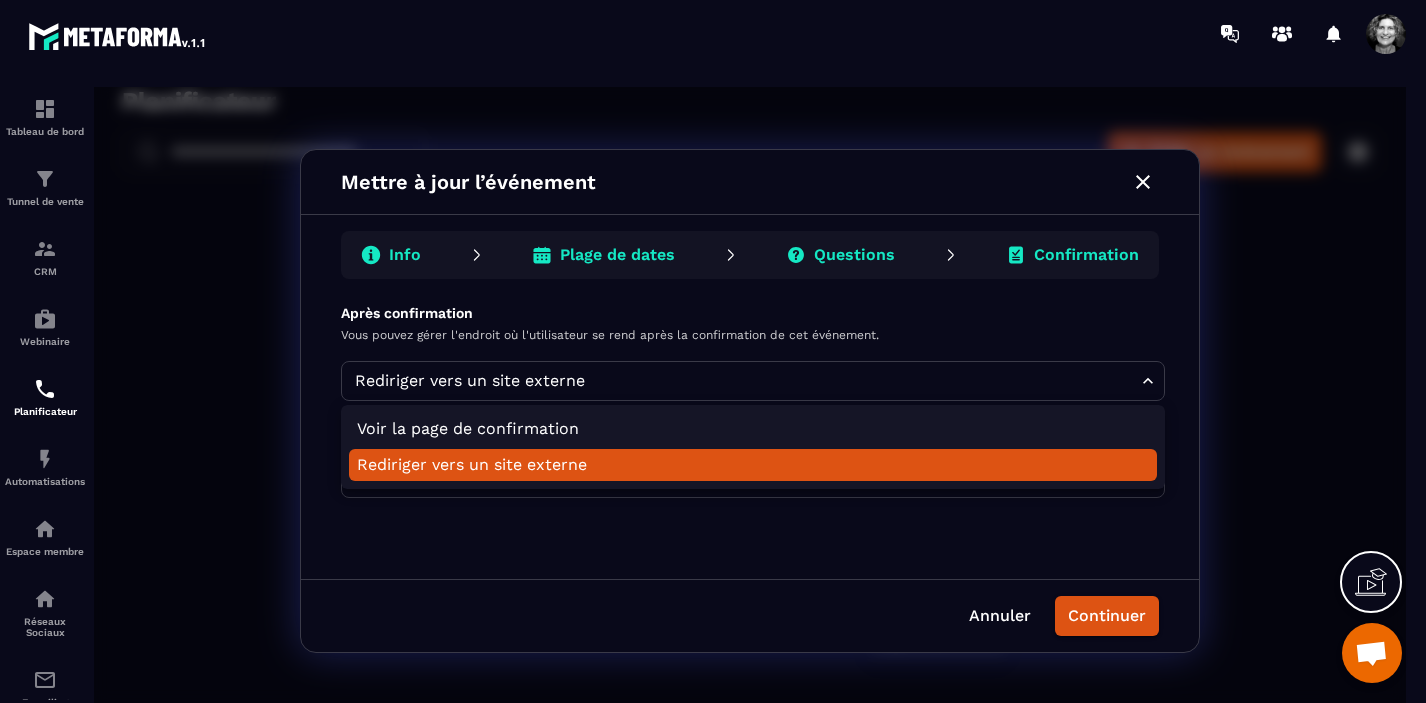 click on "Rediriger vers un site externe" at bounding box center (753, 465) 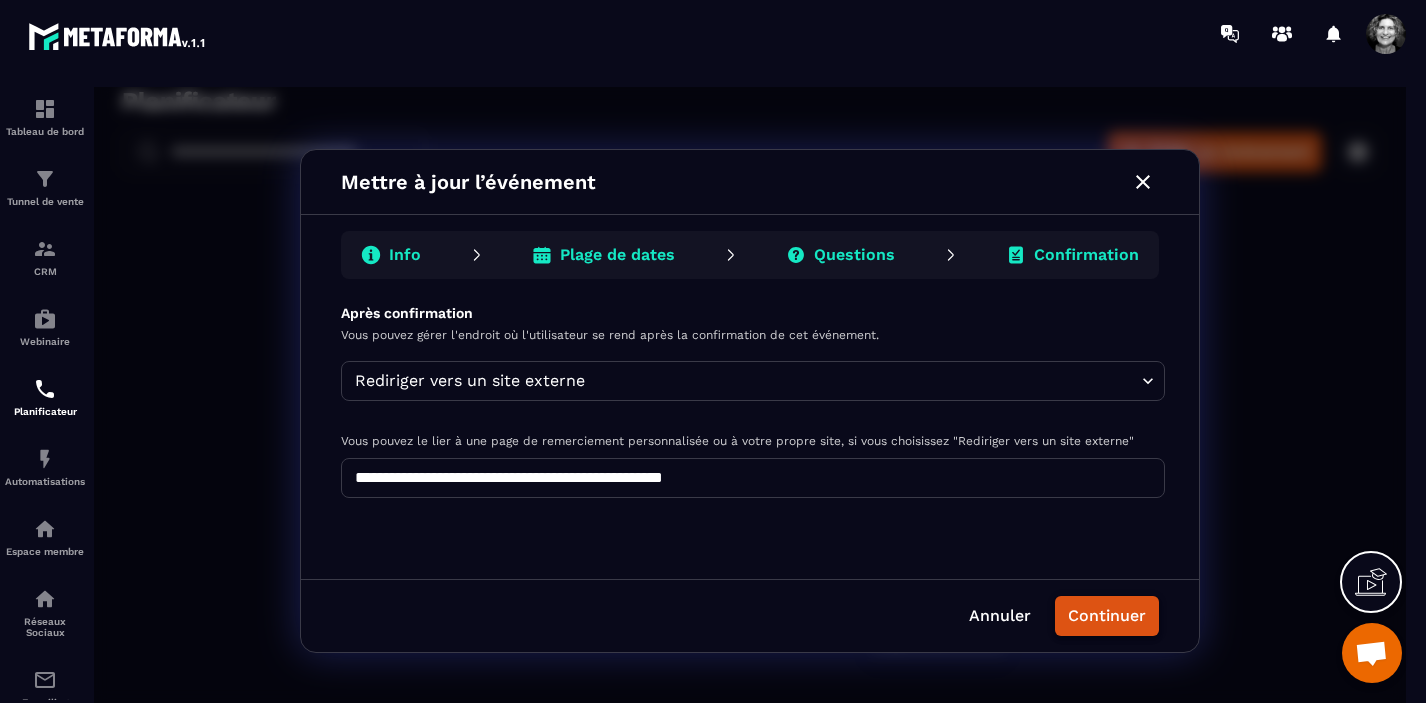 click on "Continuer" at bounding box center (1107, 616) 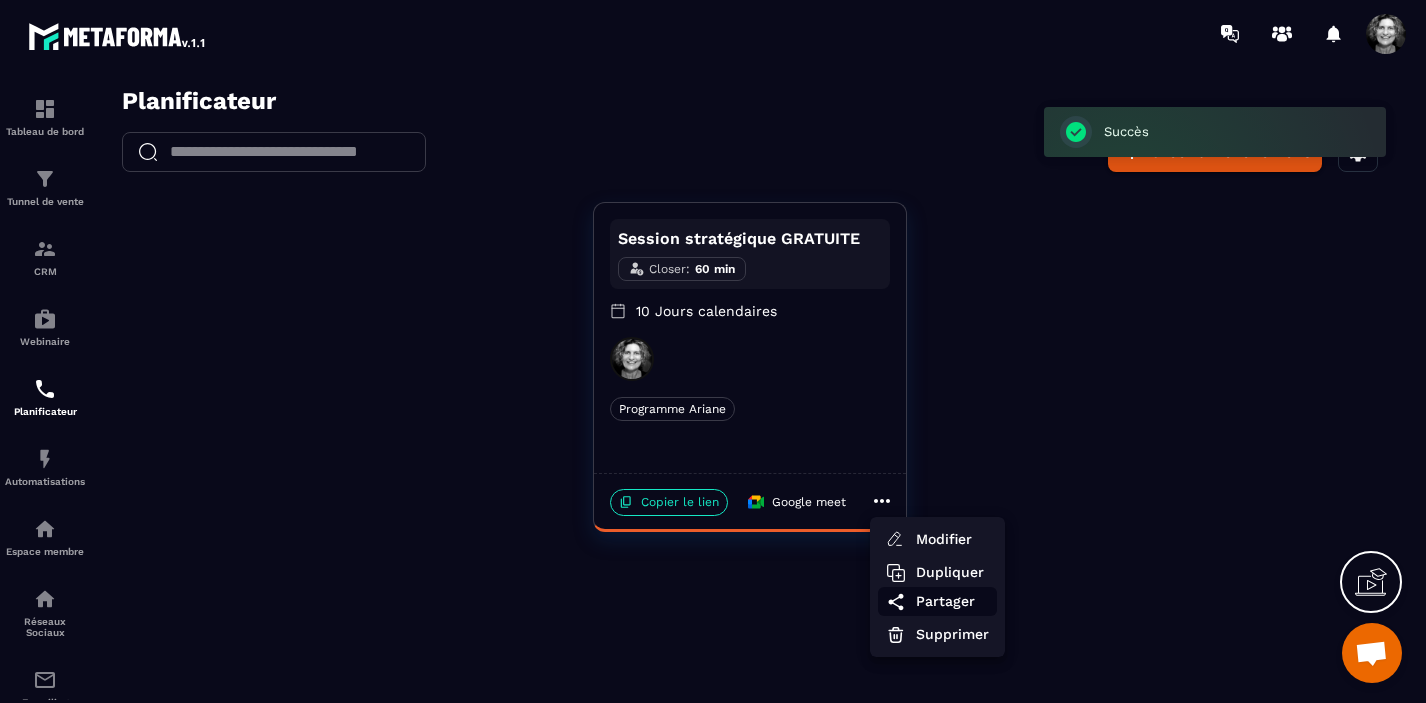 click on "Partager" at bounding box center [952, 601] 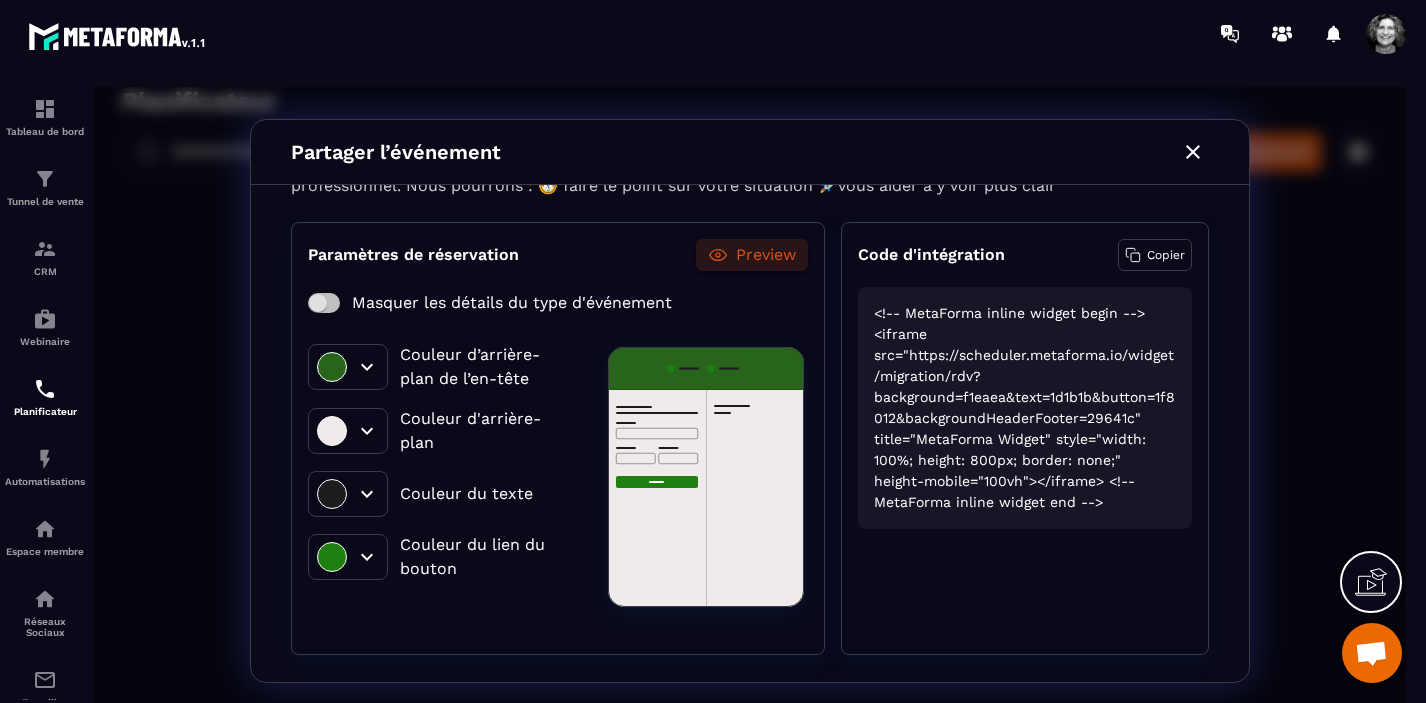 scroll, scrollTop: 154, scrollLeft: 0, axis: vertical 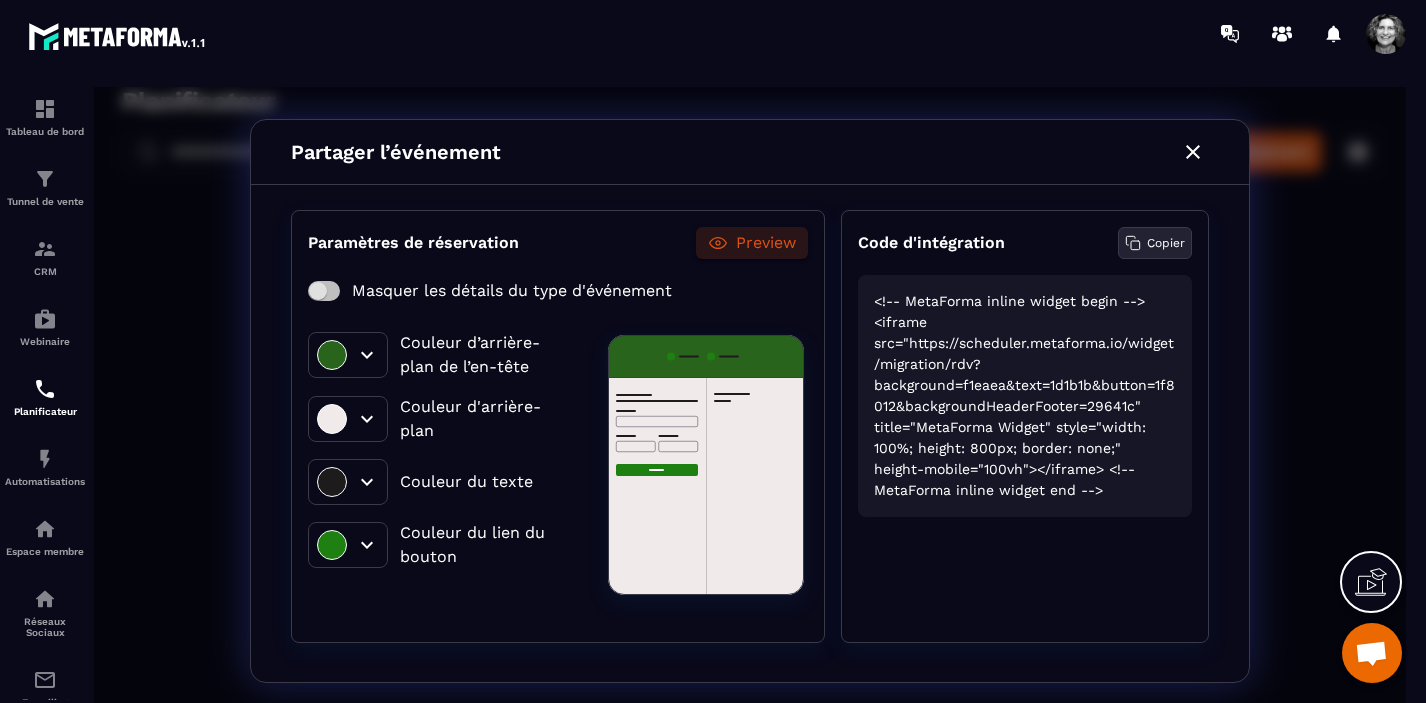 click on "Copier" at bounding box center (1166, 243) 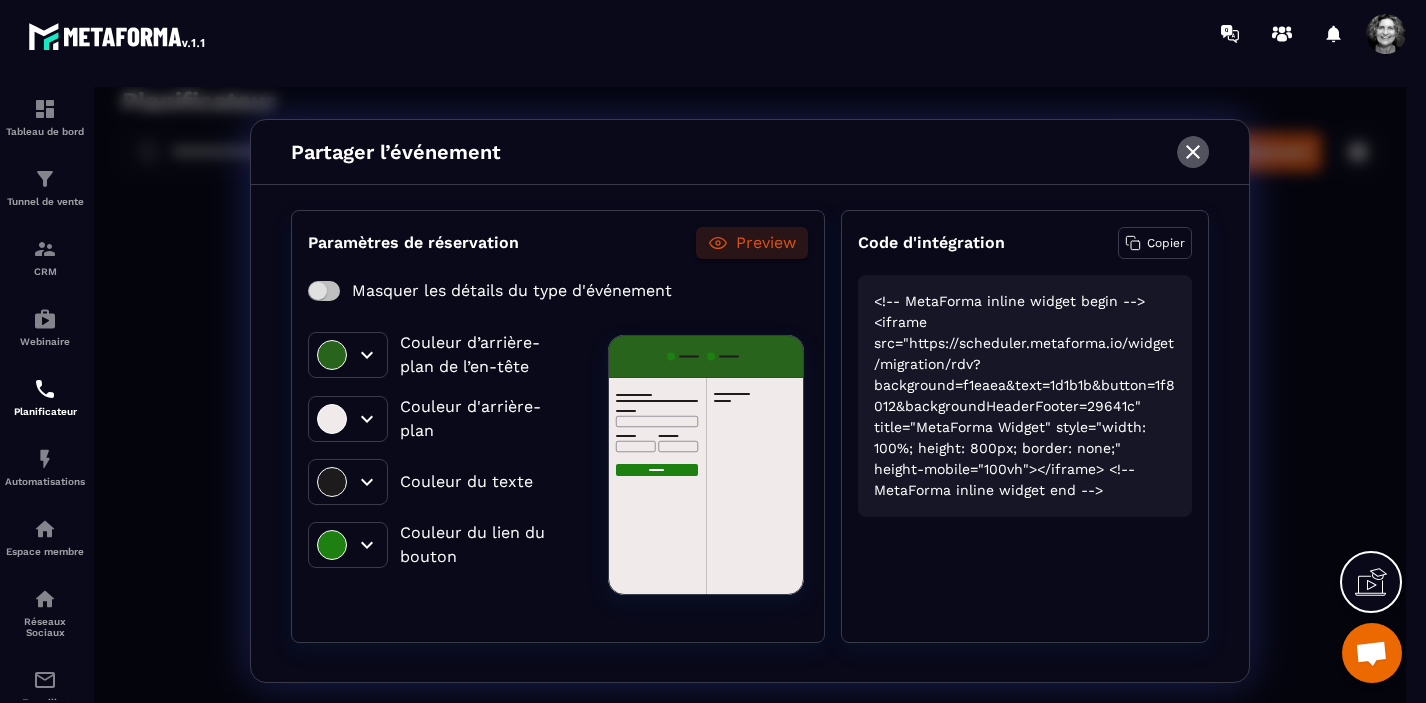 click at bounding box center (1193, 152) 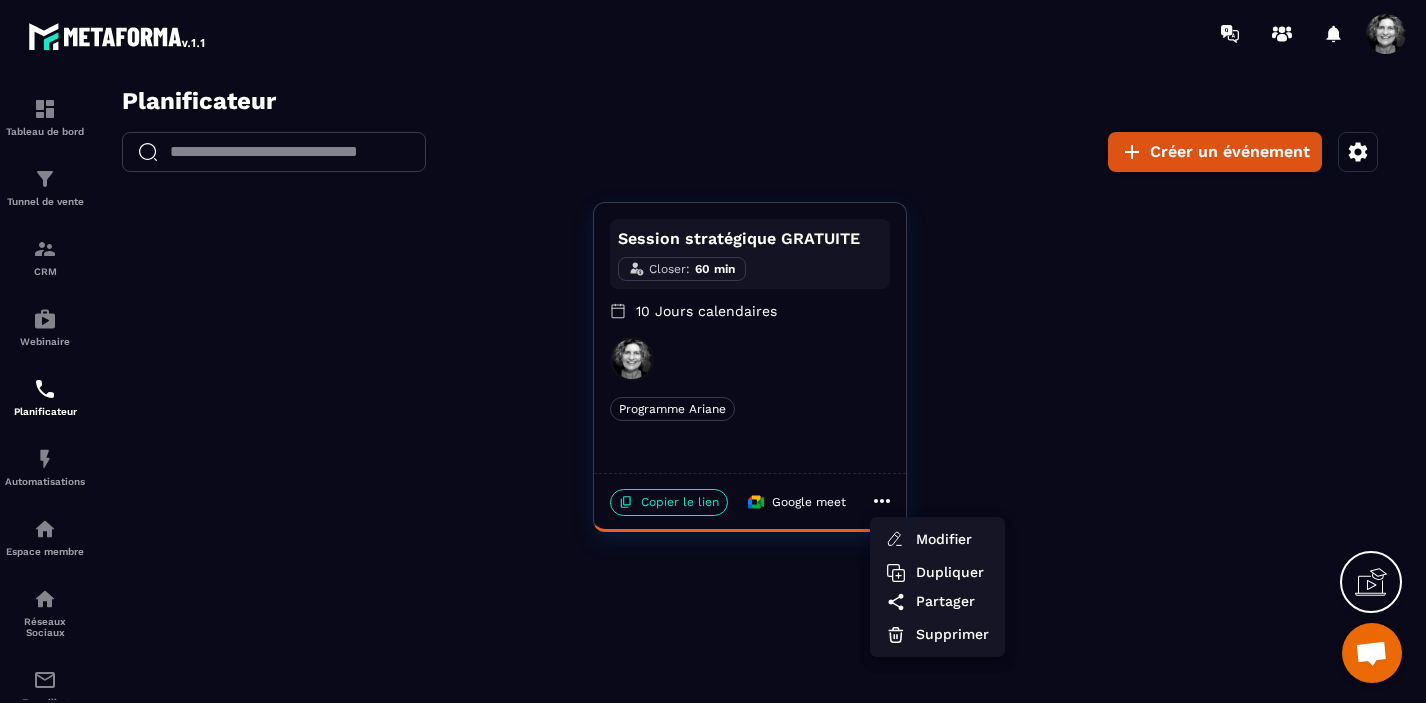 click at bounding box center [750, 401] 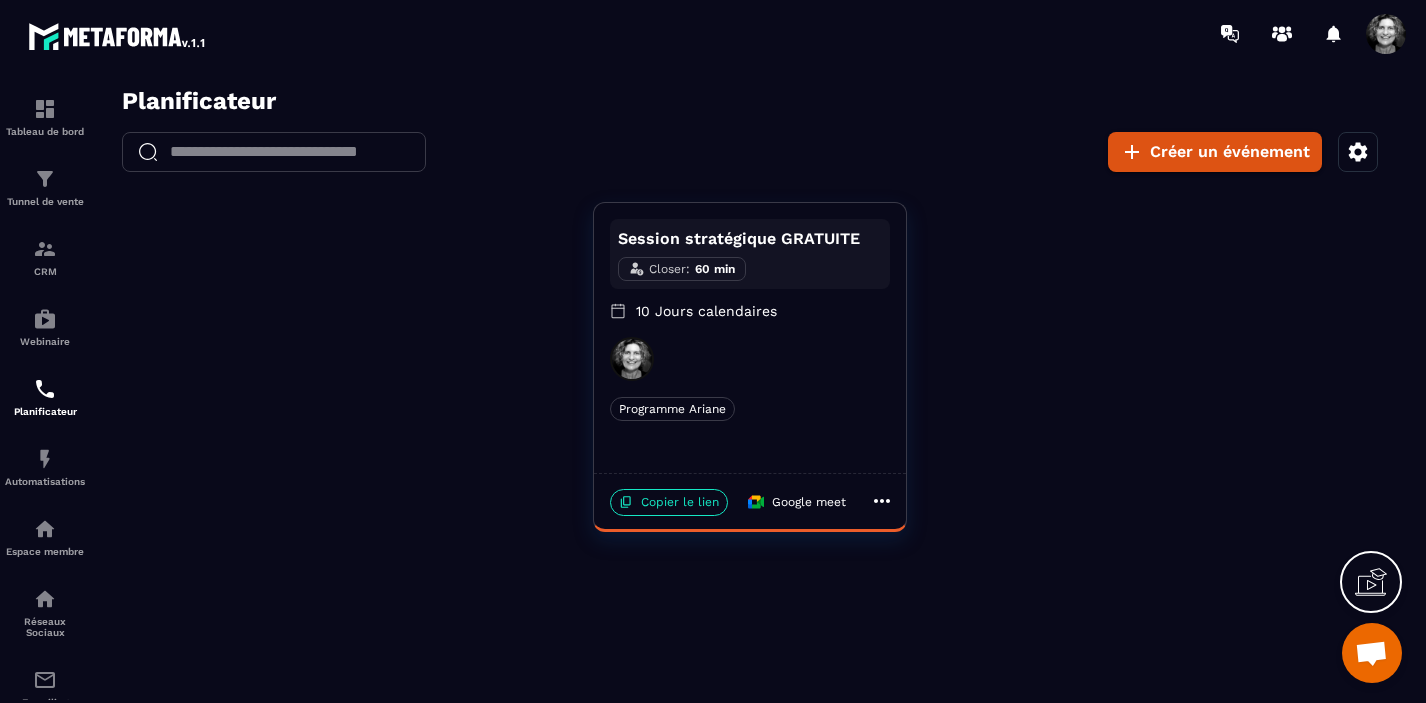 click on "Copier le lien" at bounding box center (669, 502) 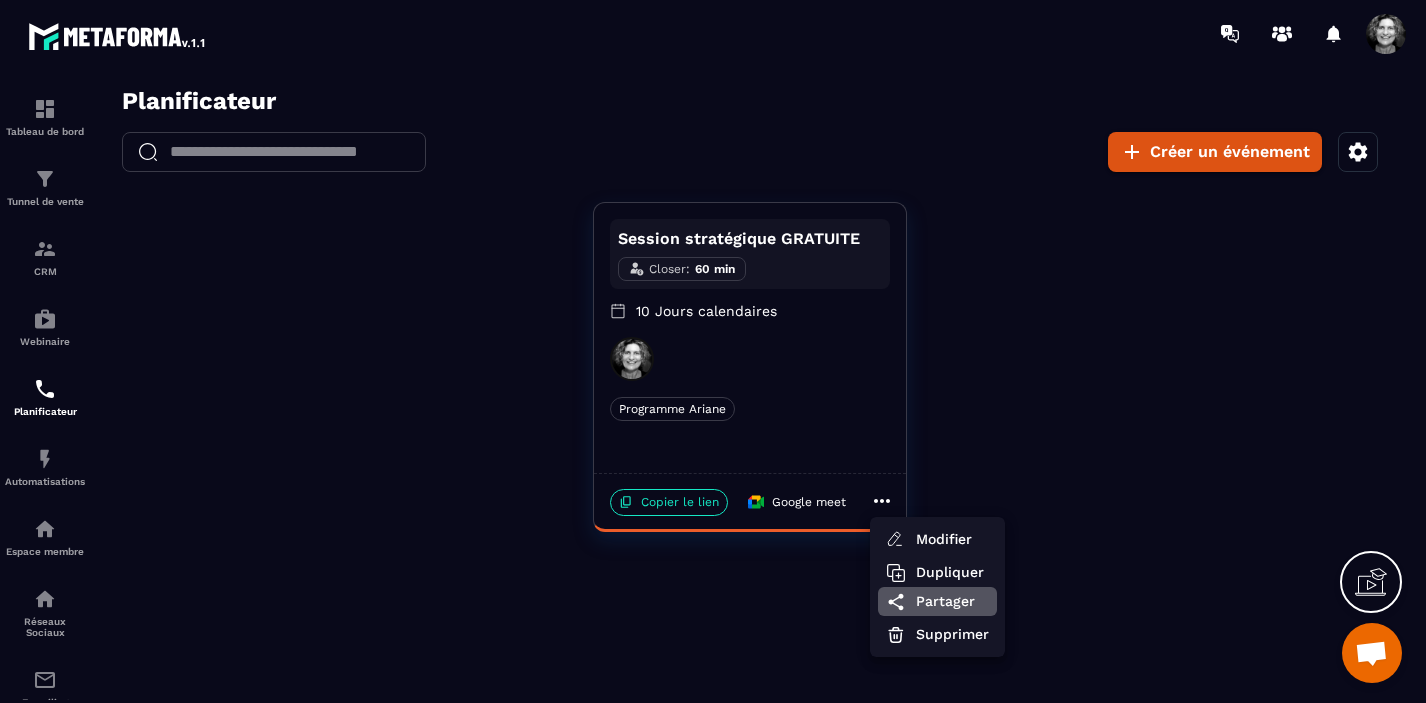 click on "Partager" at bounding box center [952, 601] 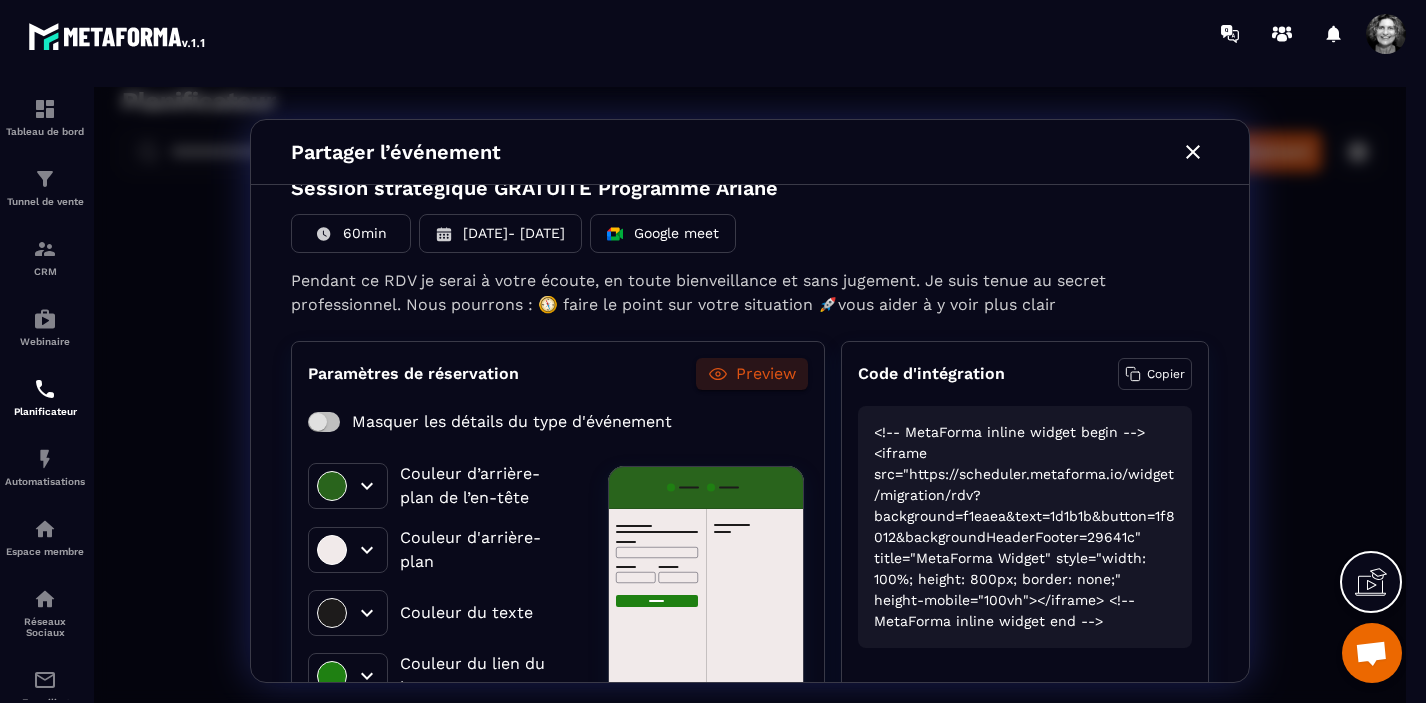 scroll, scrollTop: 0, scrollLeft: 0, axis: both 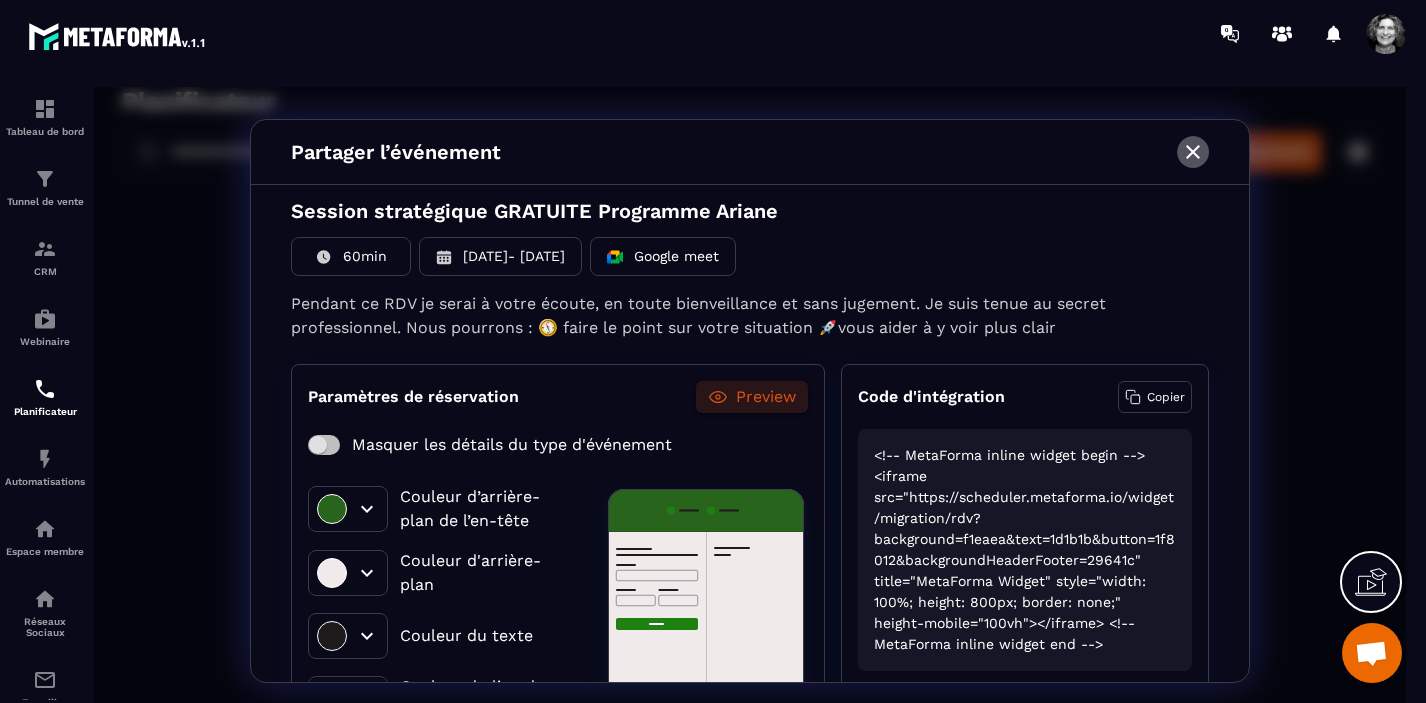 click 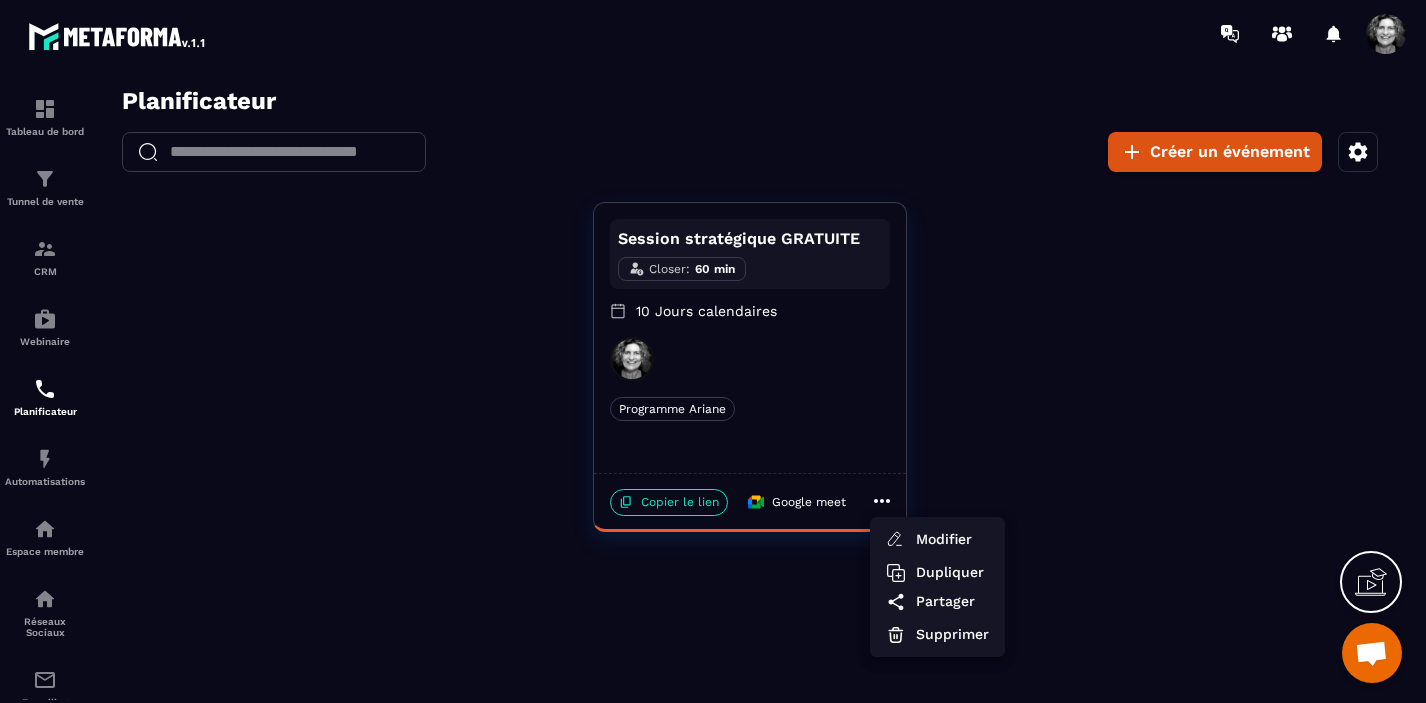 click at bounding box center (750, 401) 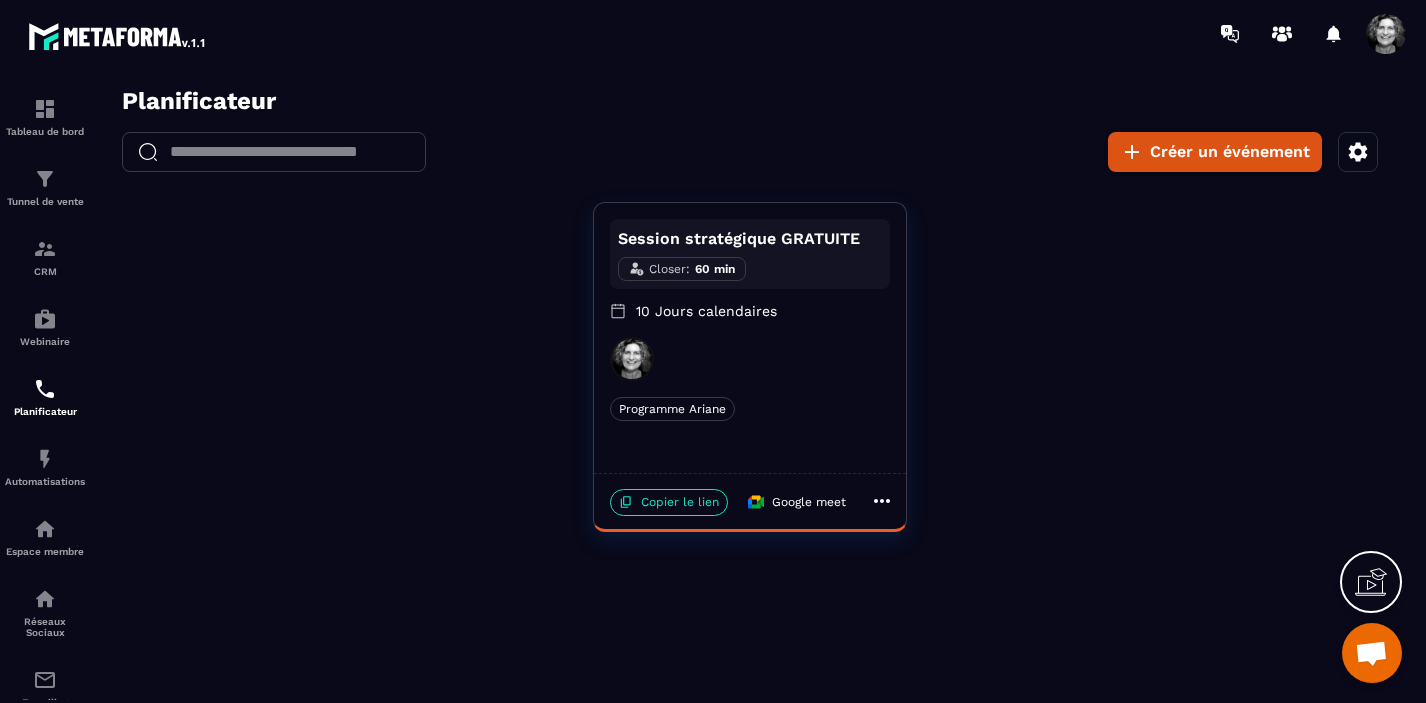 click at bounding box center [1371, 655] 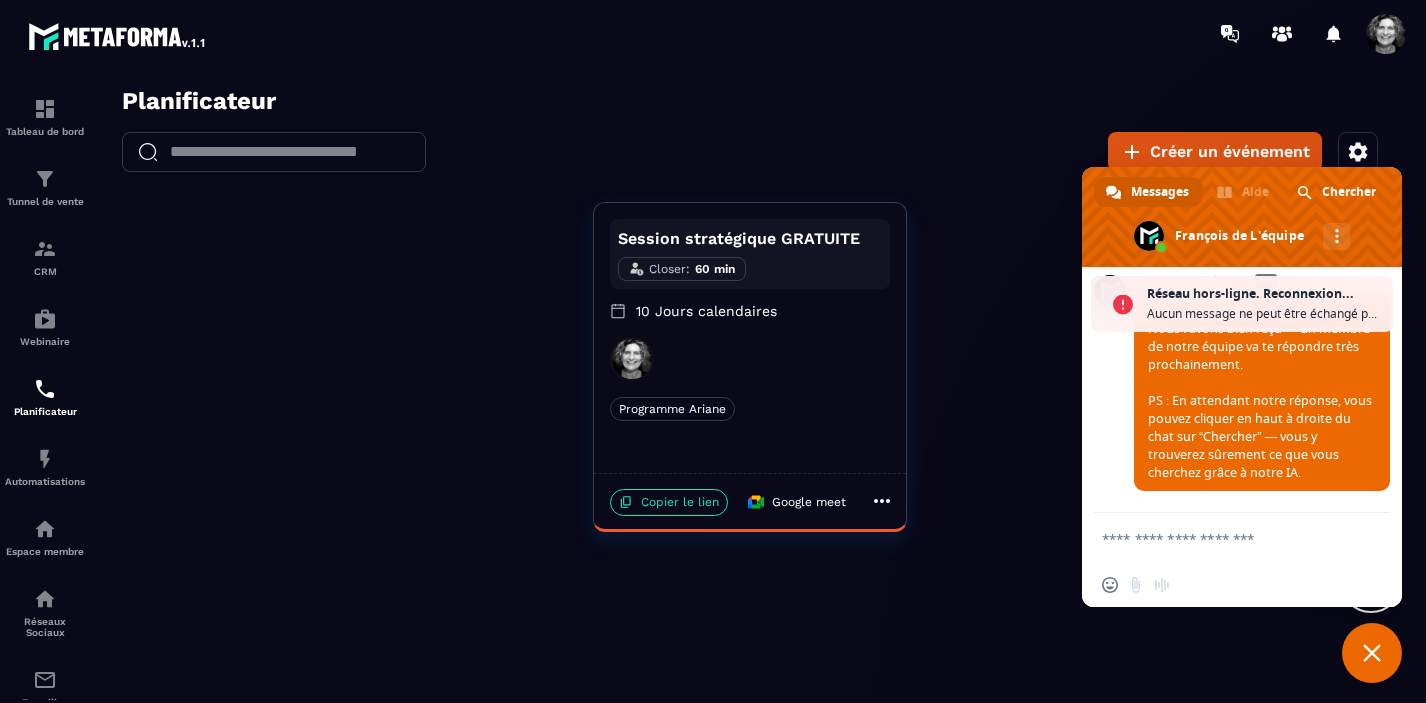 scroll, scrollTop: 18750, scrollLeft: 0, axis: vertical 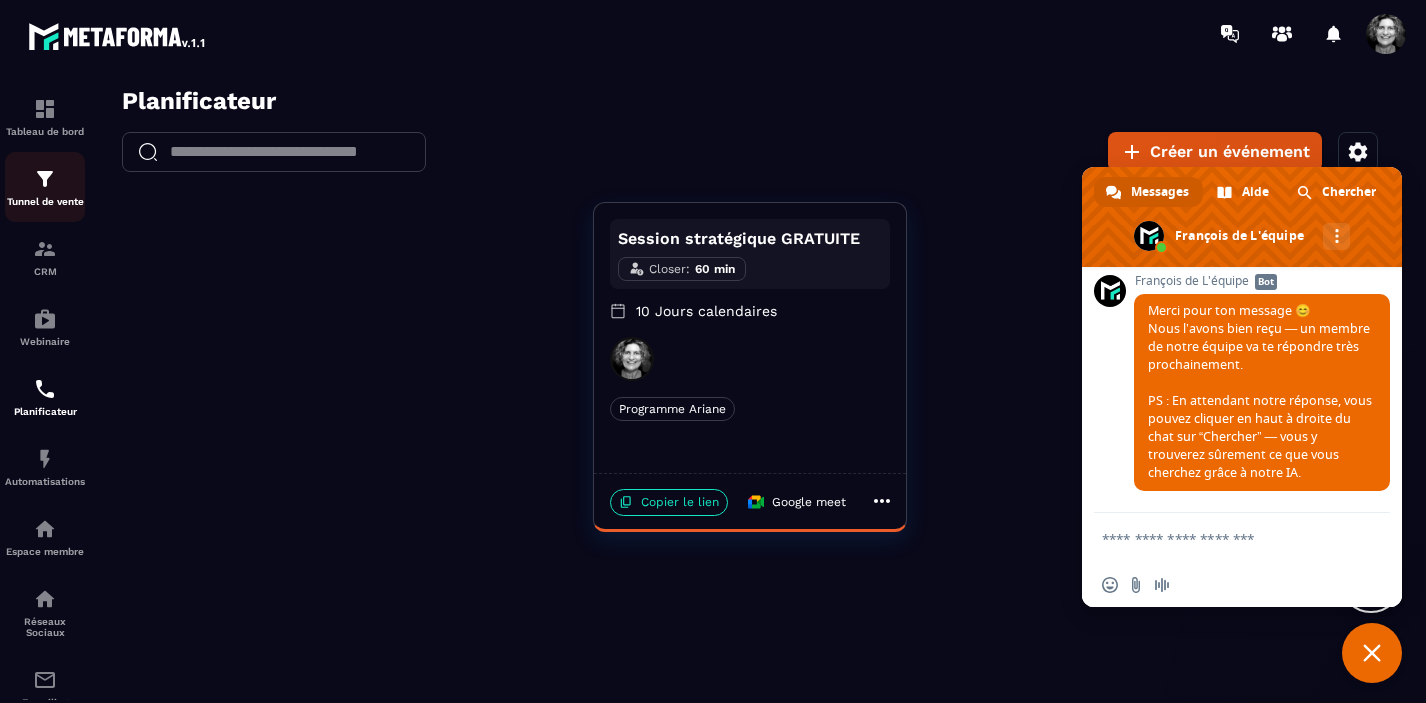 click at bounding box center (45, 179) 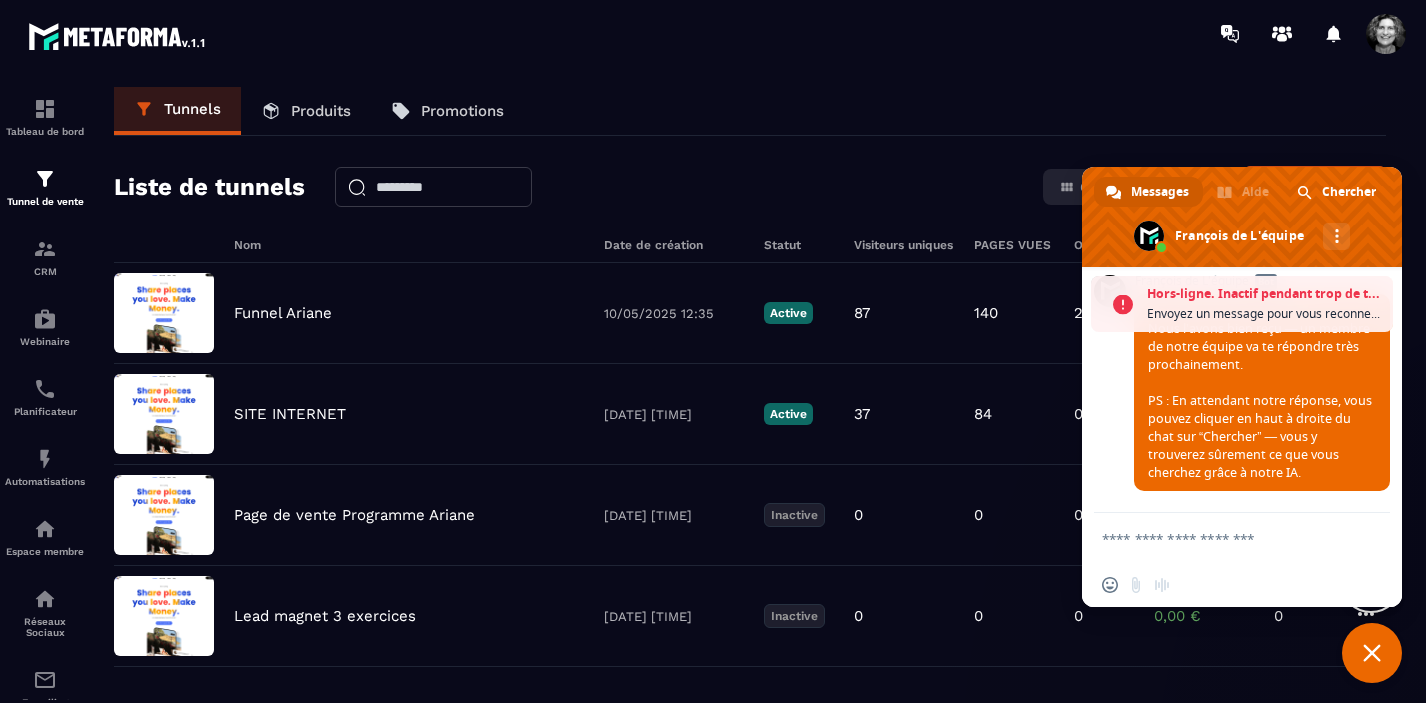 click at bounding box center (1372, 653) 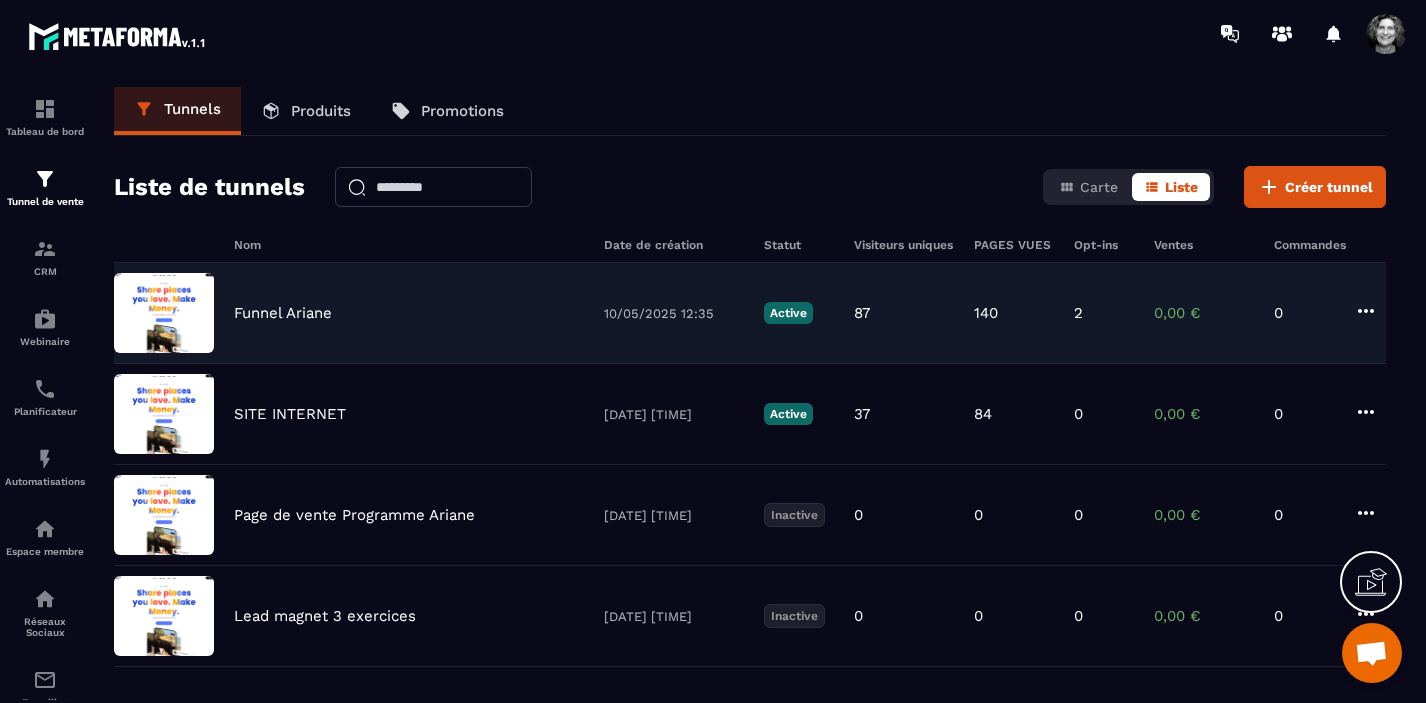 click on "Funnel Ariane" at bounding box center [409, 313] 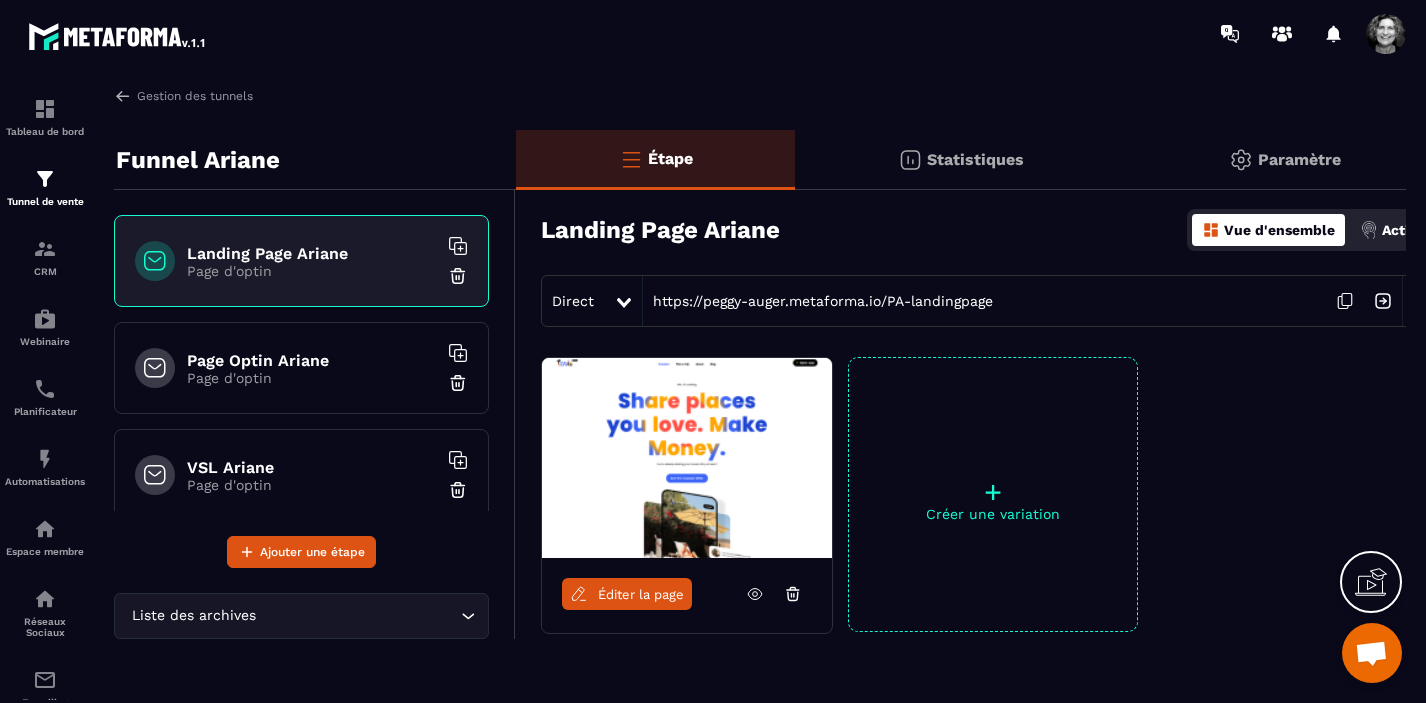 click on "Landing Page Ariane" at bounding box center (312, 253) 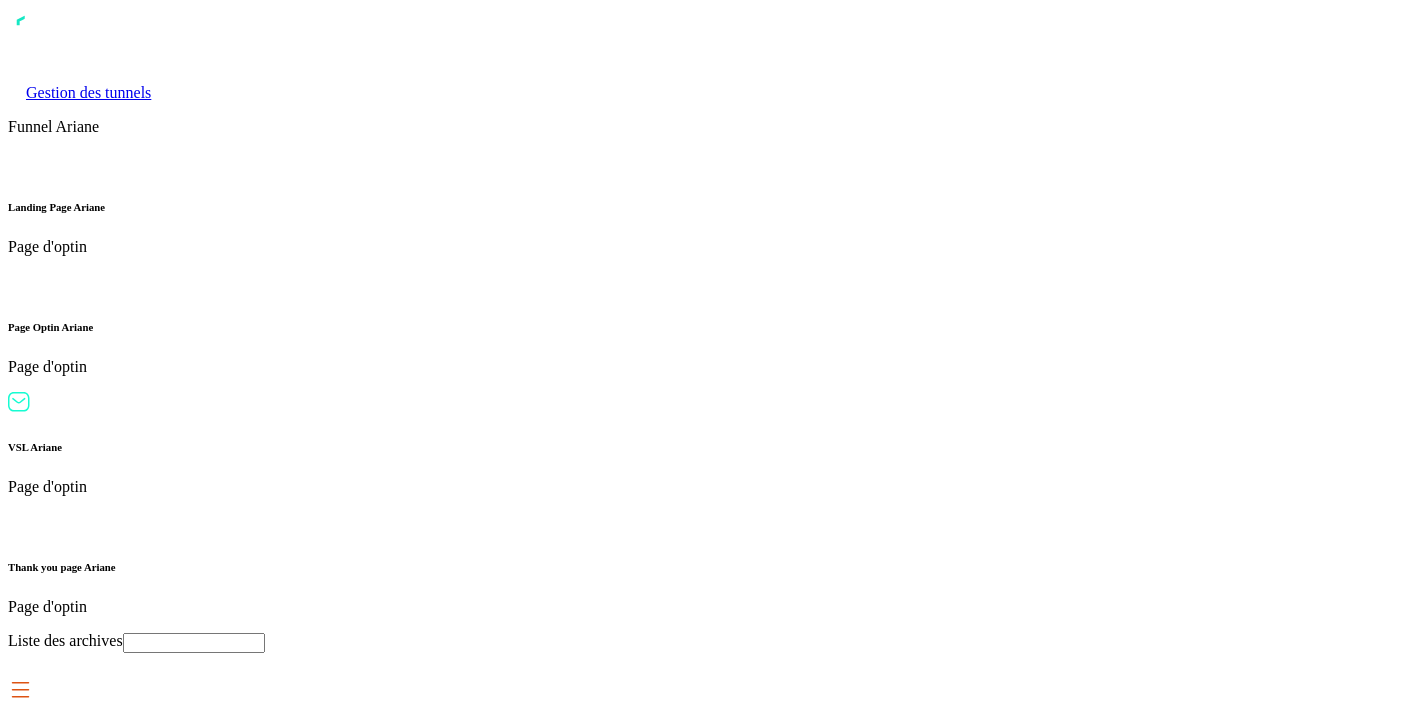 scroll, scrollTop: 0, scrollLeft: 0, axis: both 